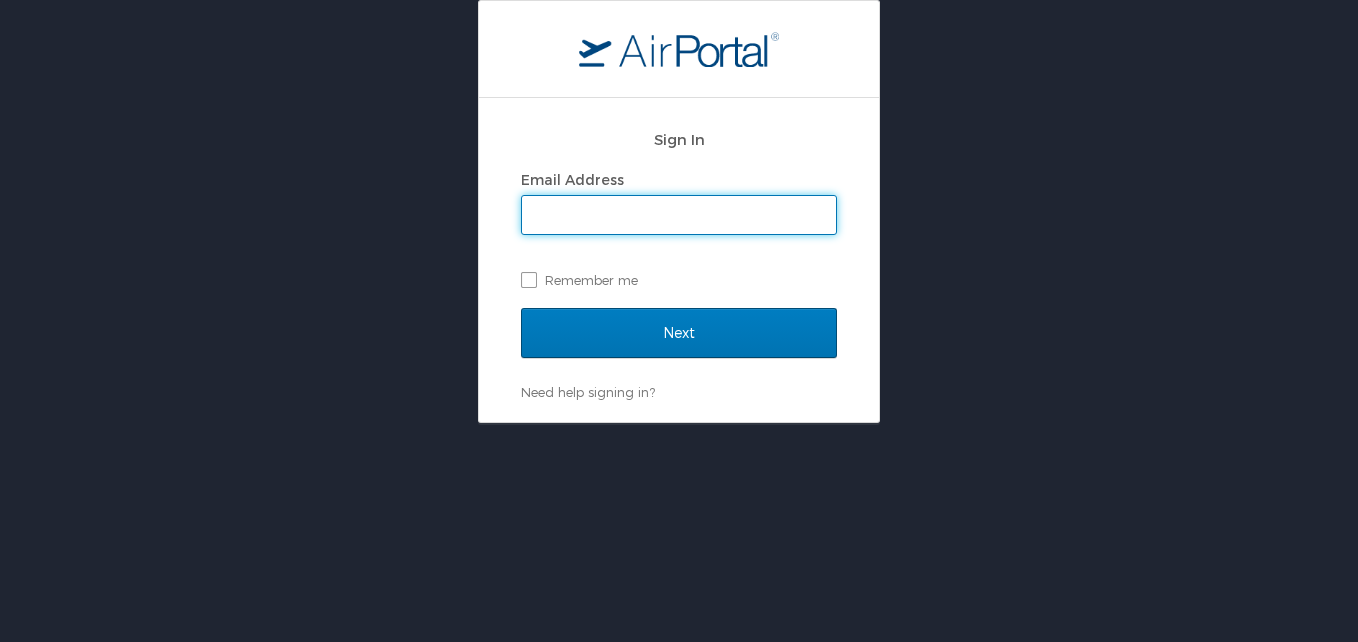 scroll, scrollTop: 0, scrollLeft: 0, axis: both 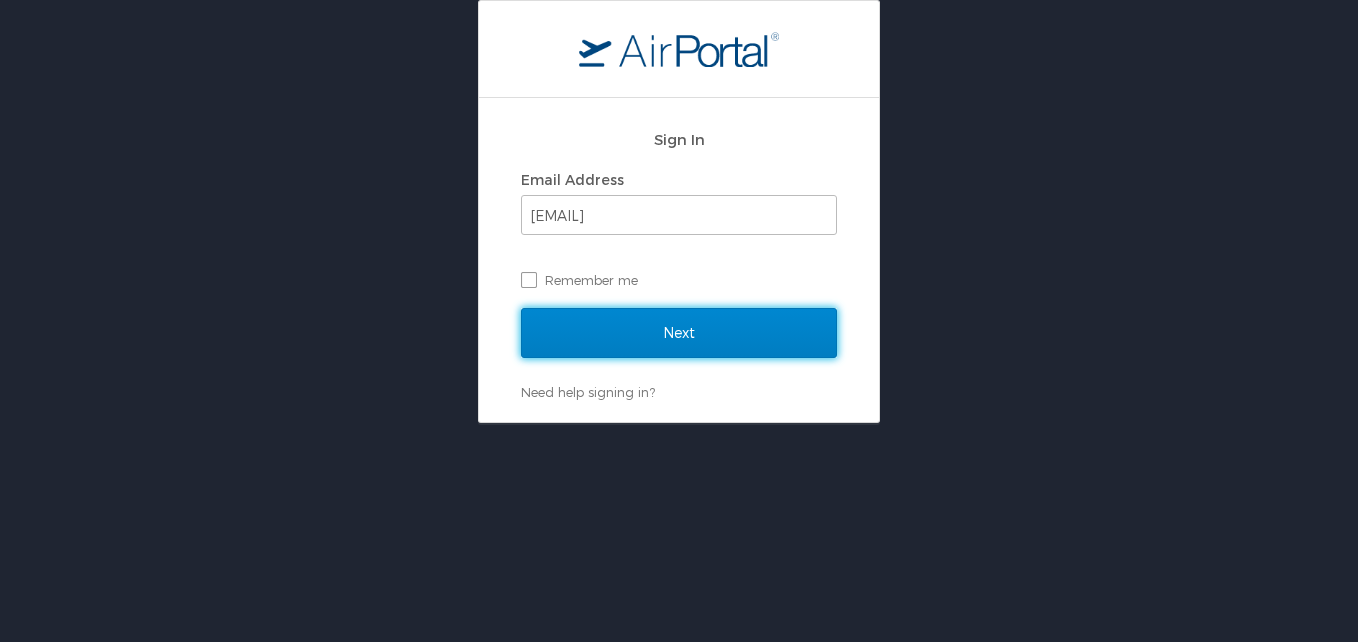 click on "Next" at bounding box center [679, 333] 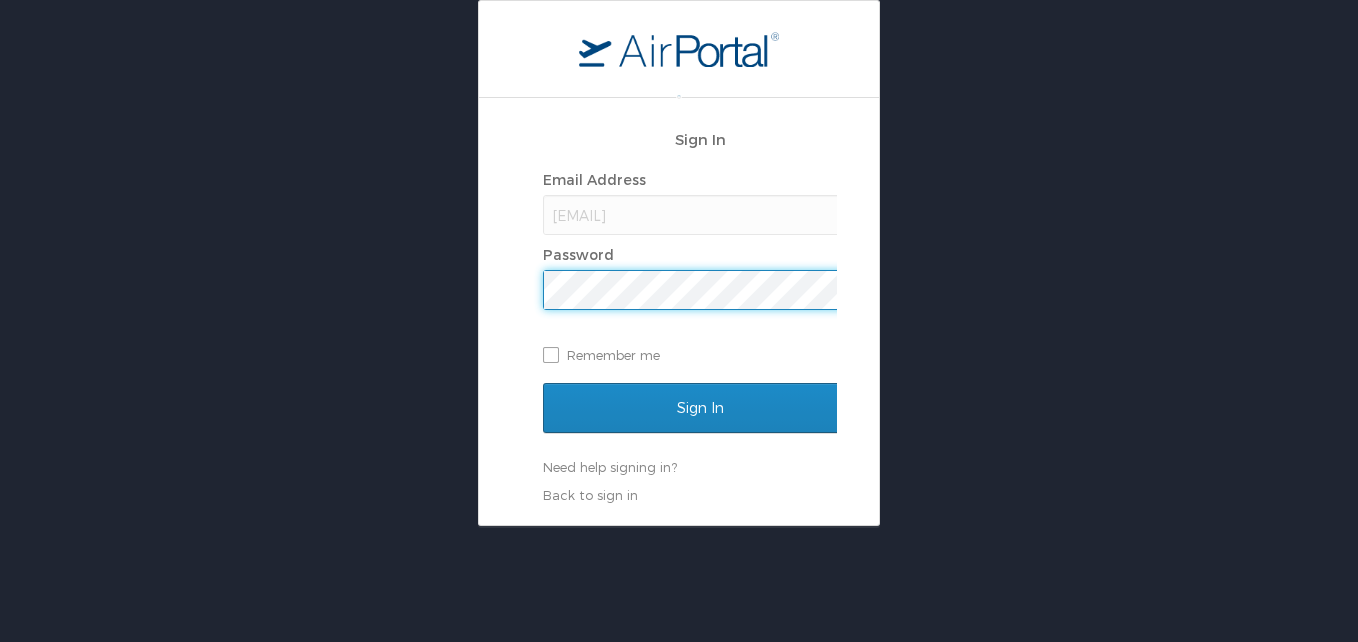 scroll, scrollTop: 0, scrollLeft: 0, axis: both 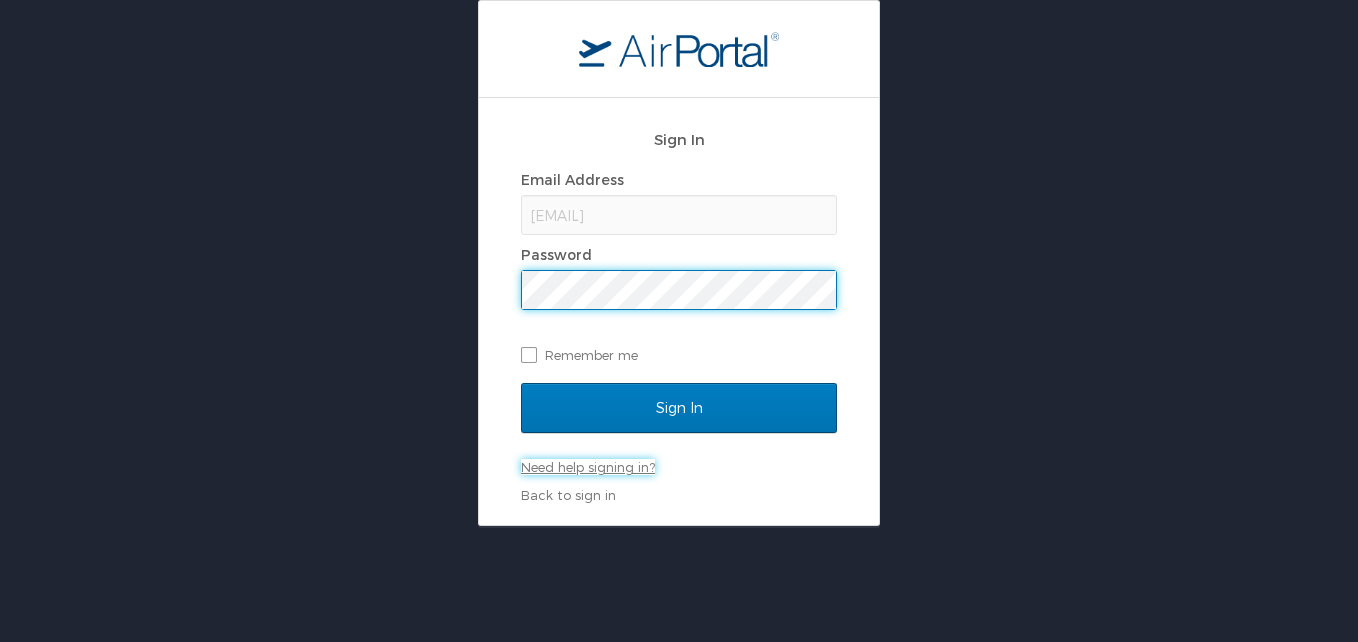 click on "Need help signing in?" at bounding box center [588, 467] 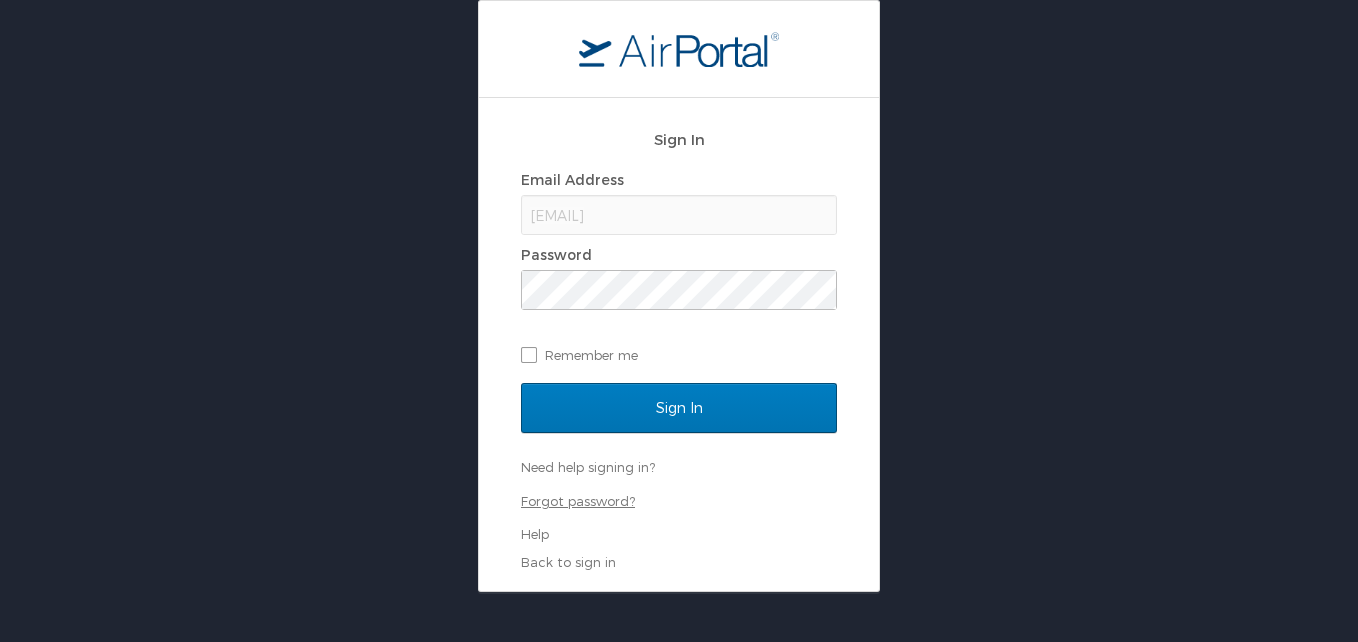 click on "Forgot password?" at bounding box center (578, 501) 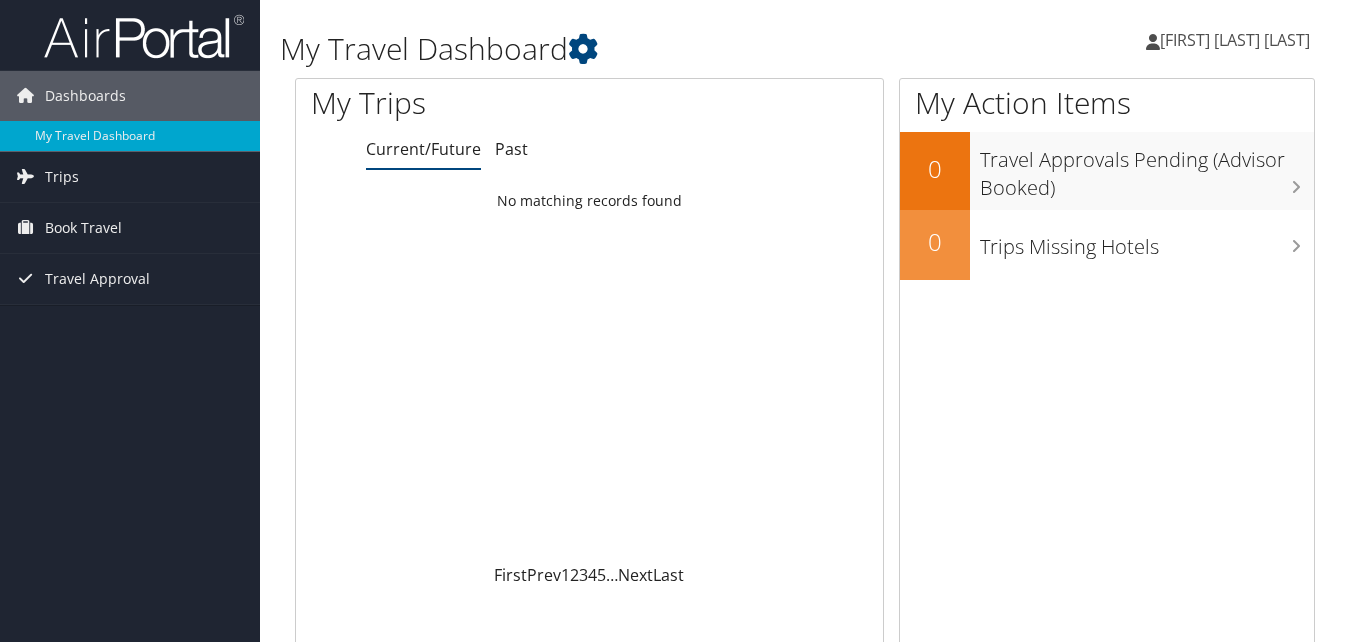 scroll, scrollTop: 0, scrollLeft: 0, axis: both 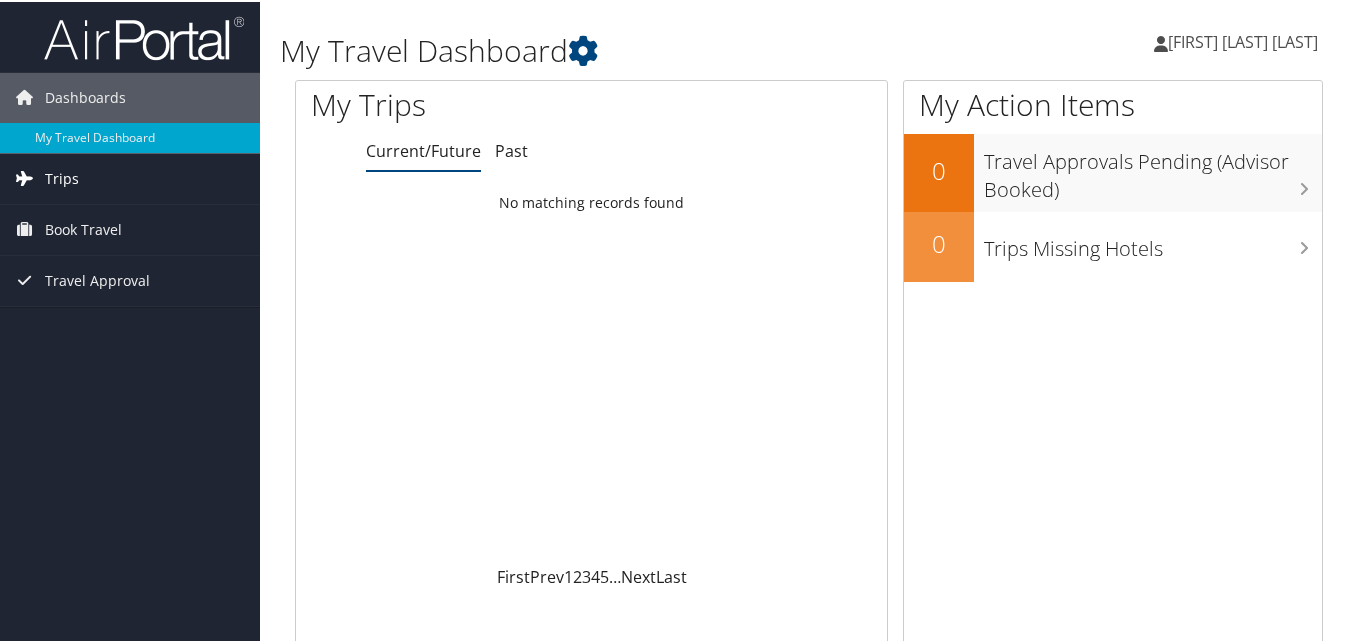 click on "Trips" at bounding box center (62, 177) 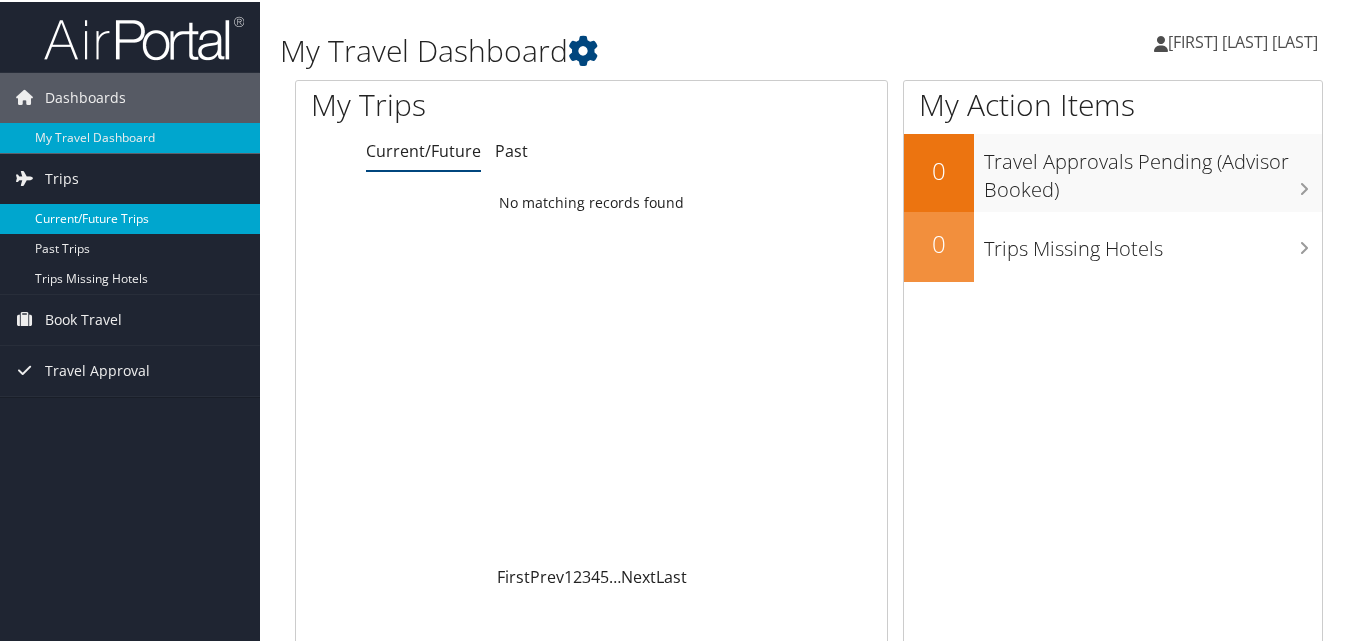 click on "Current/Future Trips" at bounding box center (130, 217) 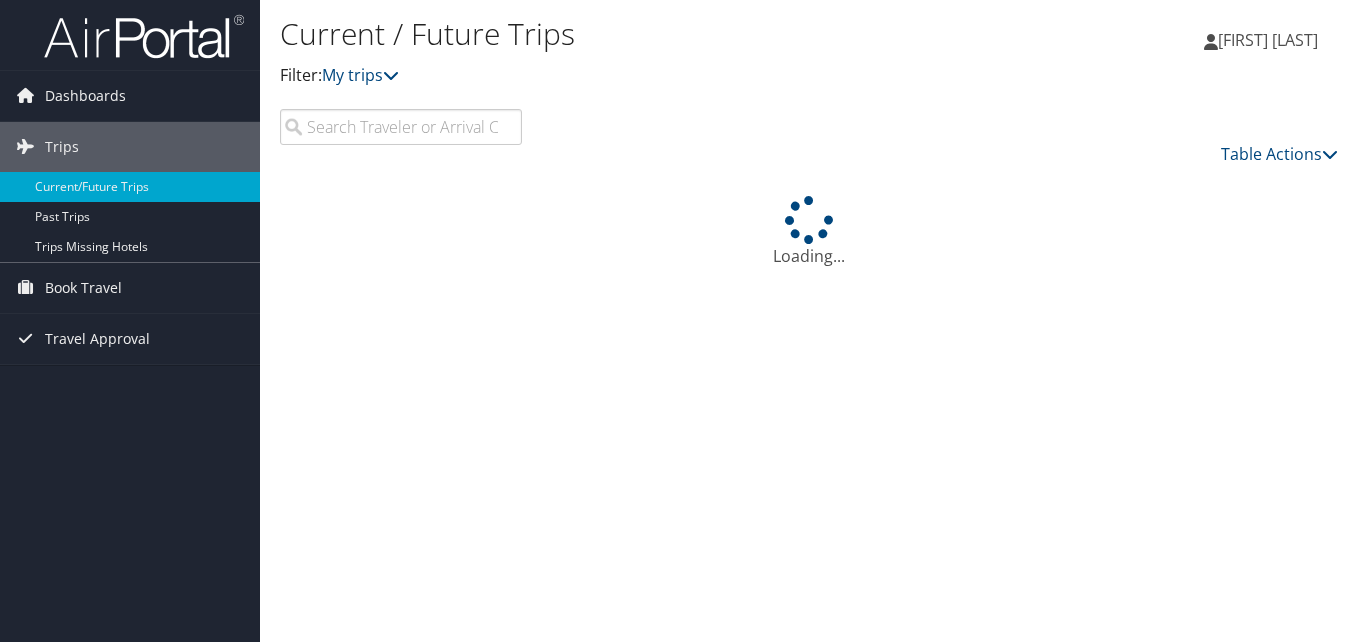 scroll, scrollTop: 0, scrollLeft: 0, axis: both 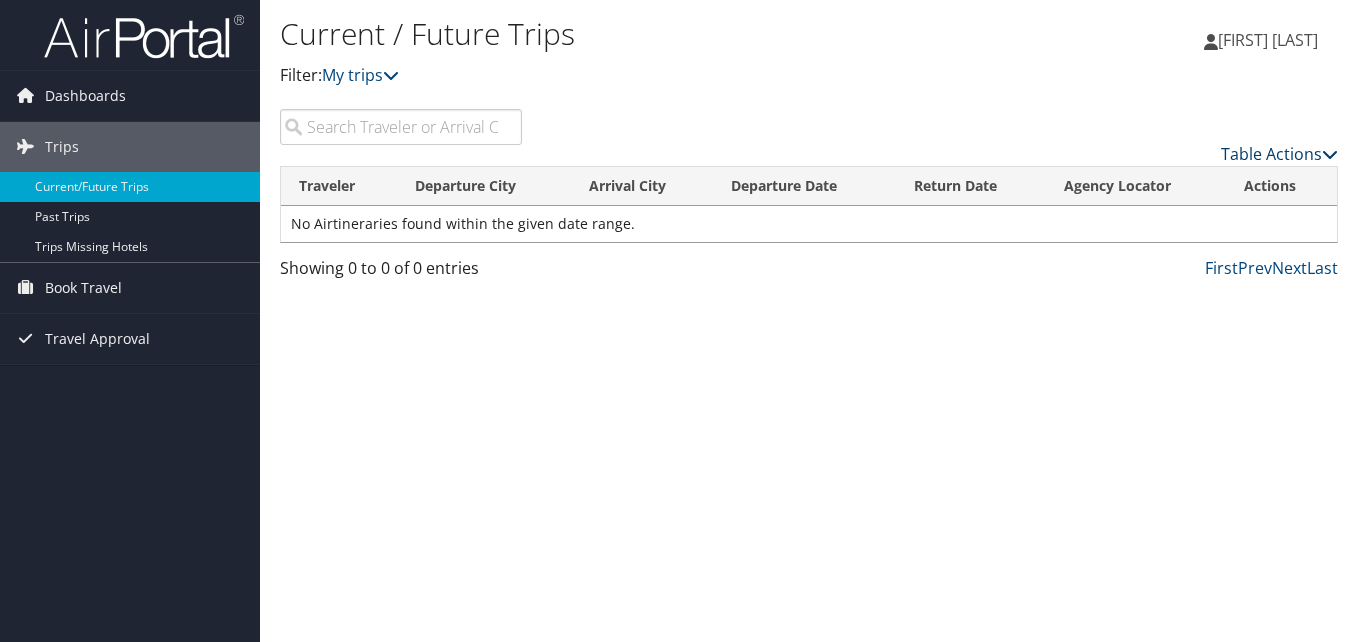 click on "Table Actions" at bounding box center [1279, 154] 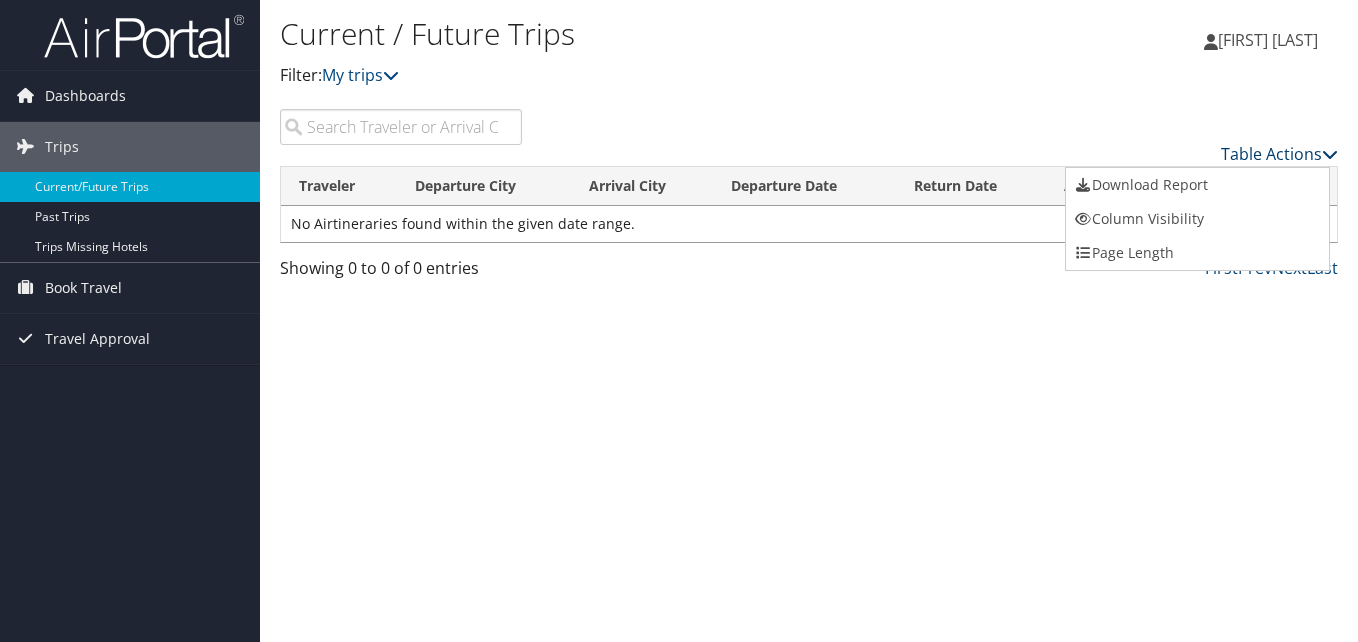 click at bounding box center [679, 321] 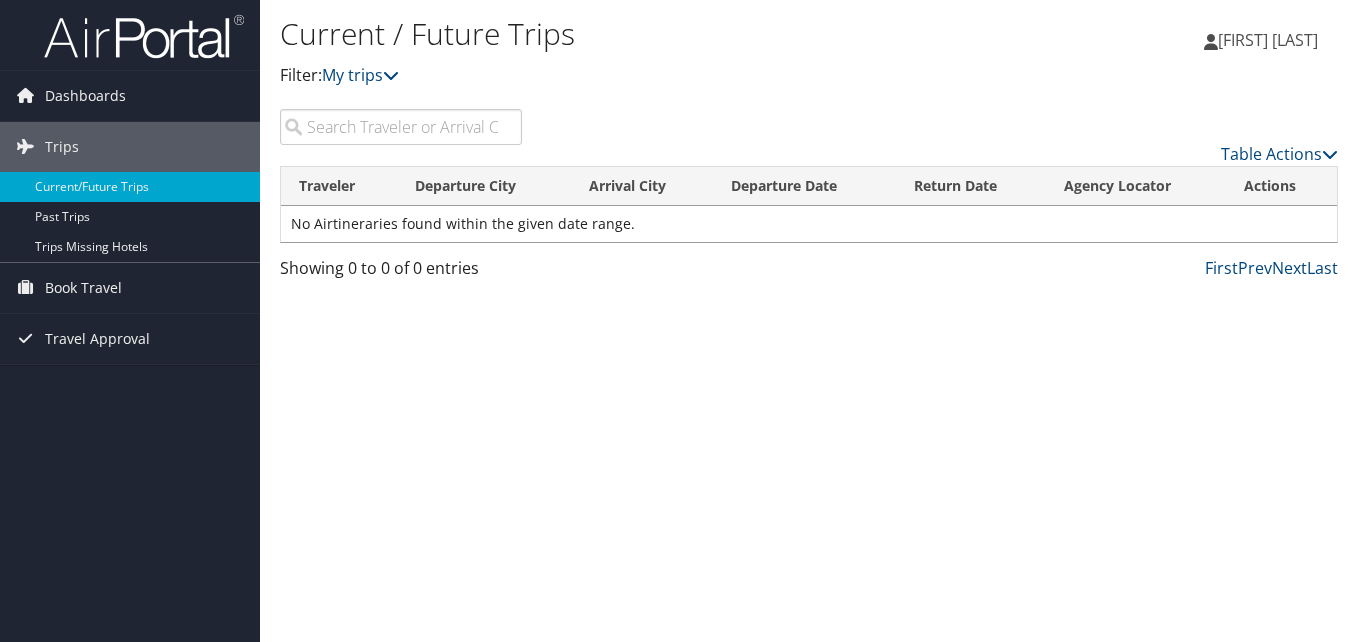 click on "[FIRST] [LAST] [LAST]" at bounding box center [1268, 40] 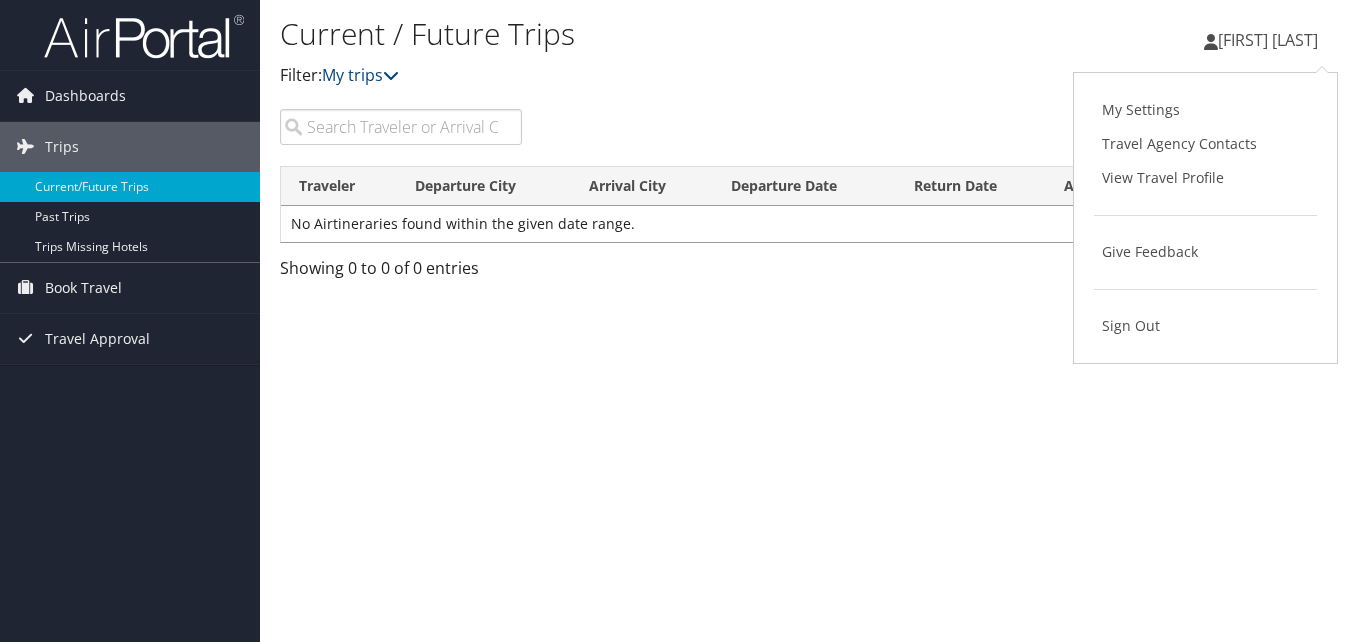 click on "[FIRST] [LAST] [LAST]" at bounding box center (1268, 40) 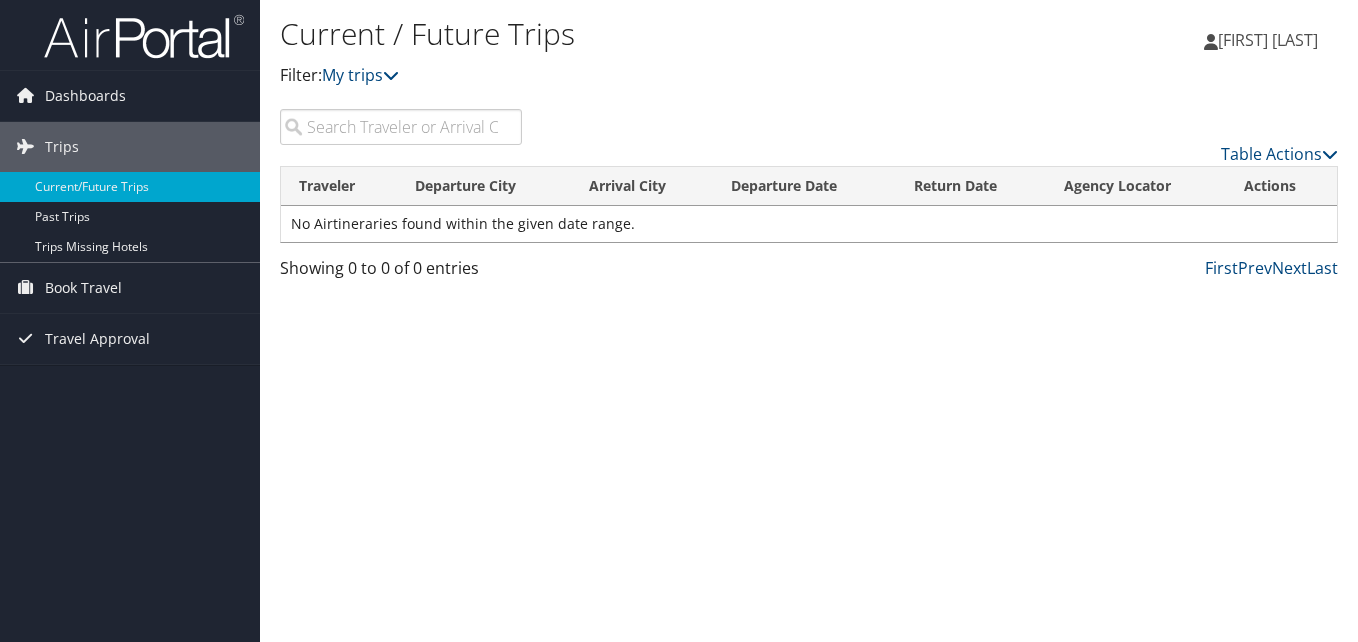 click on "[FIRST] [LAST] [LAST]" at bounding box center [1268, 40] 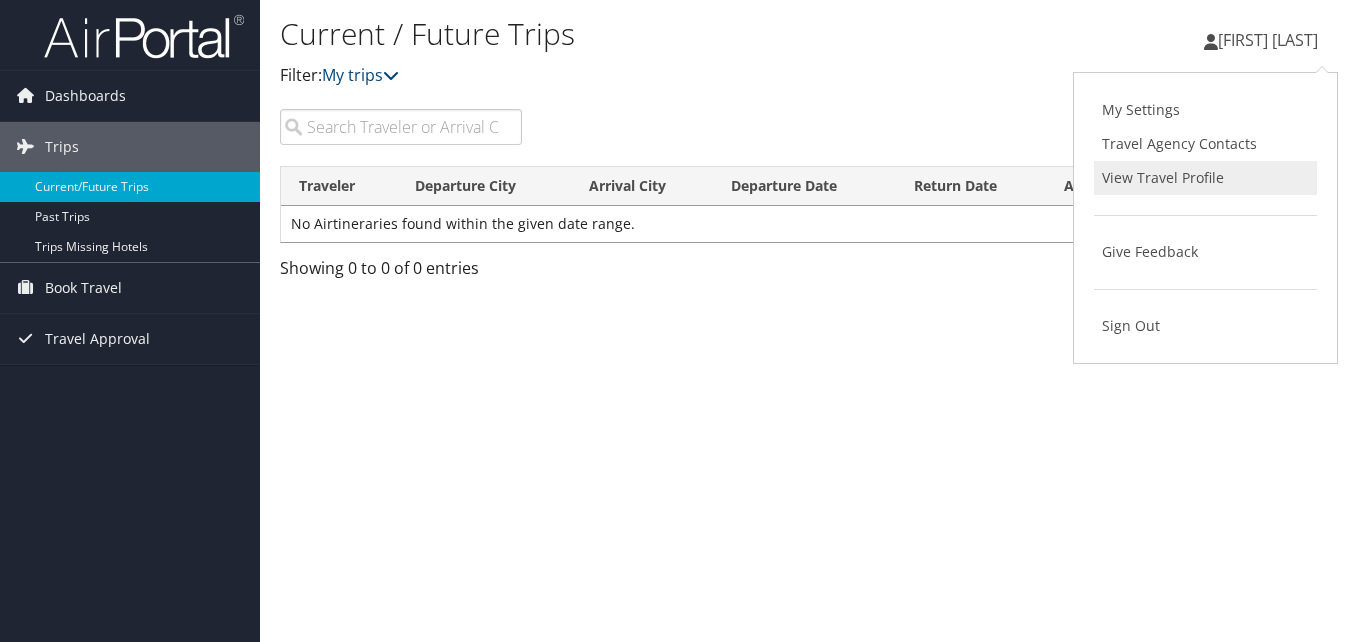 click on "View Travel Profile" at bounding box center [1205, 178] 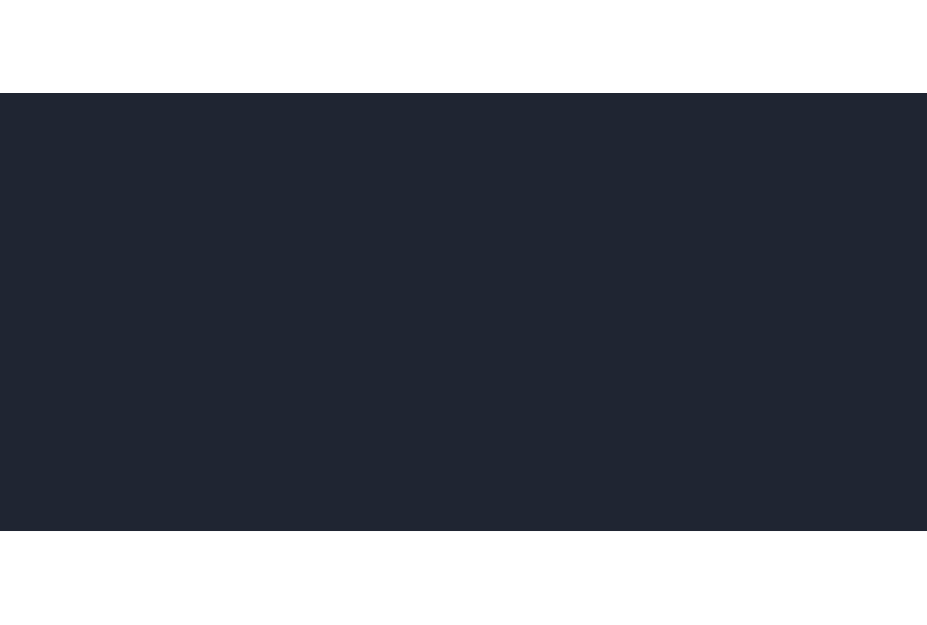 scroll, scrollTop: 0, scrollLeft: 0, axis: both 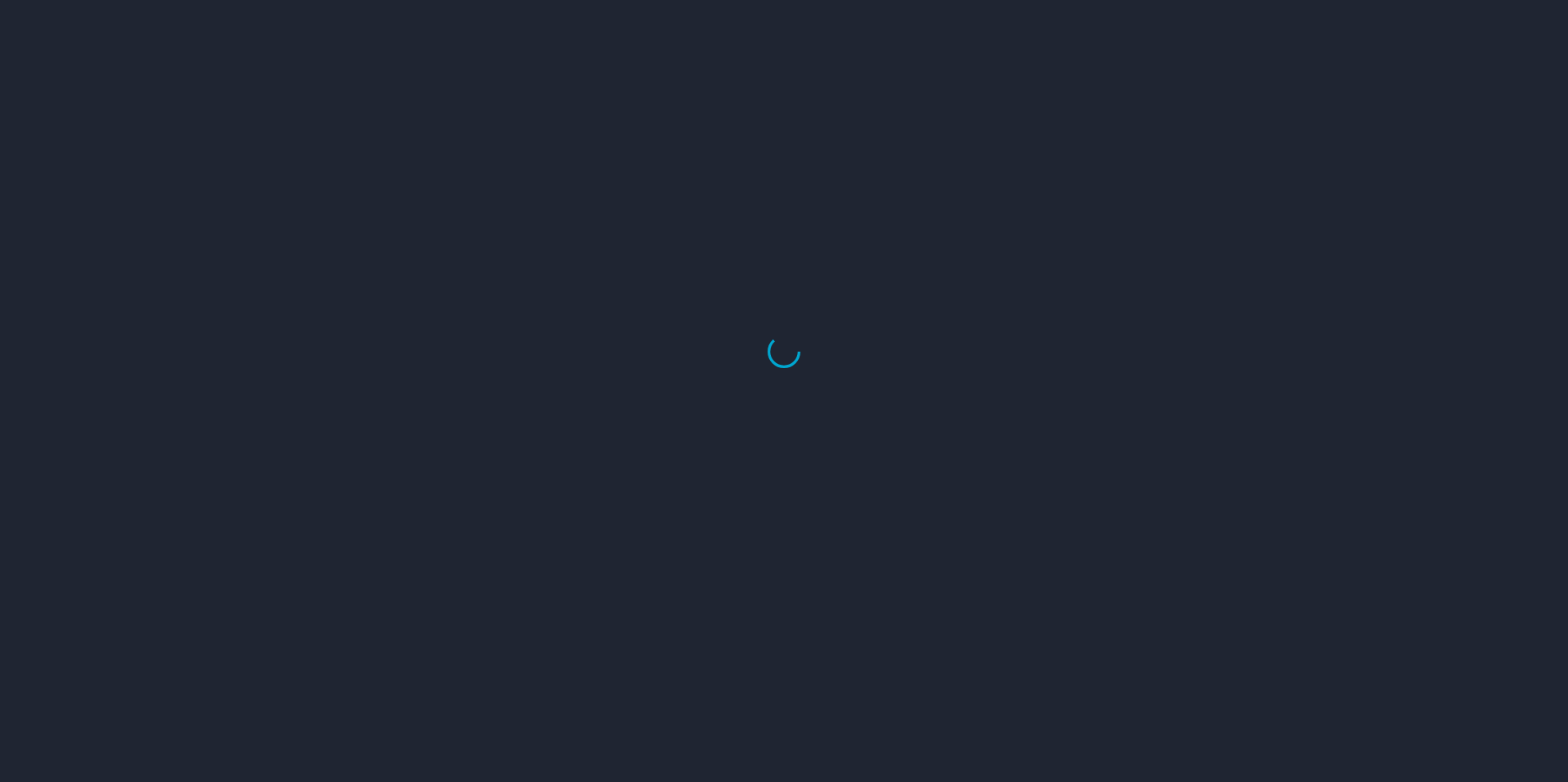 select on "US" 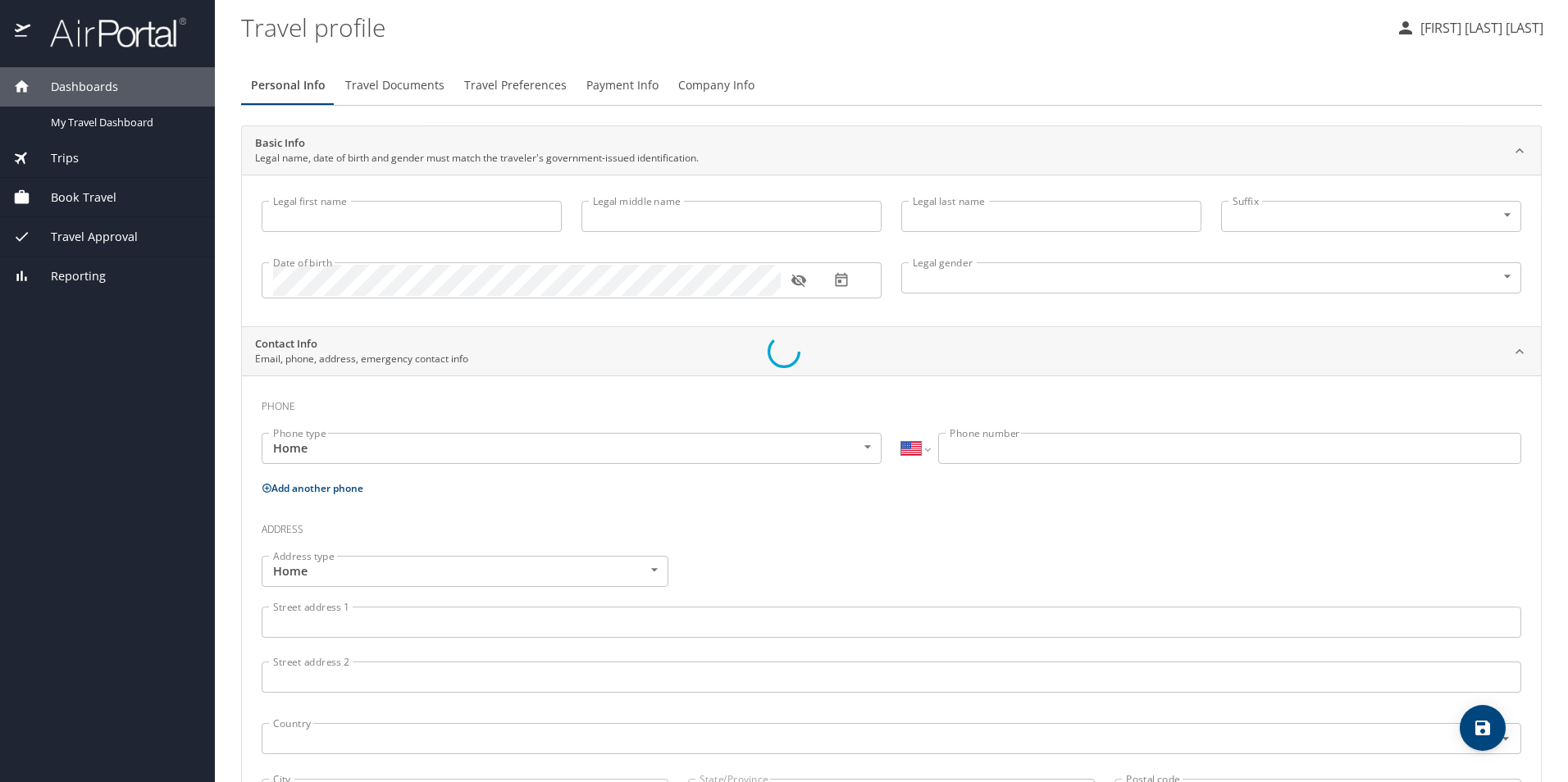 type on "[FIRST]" 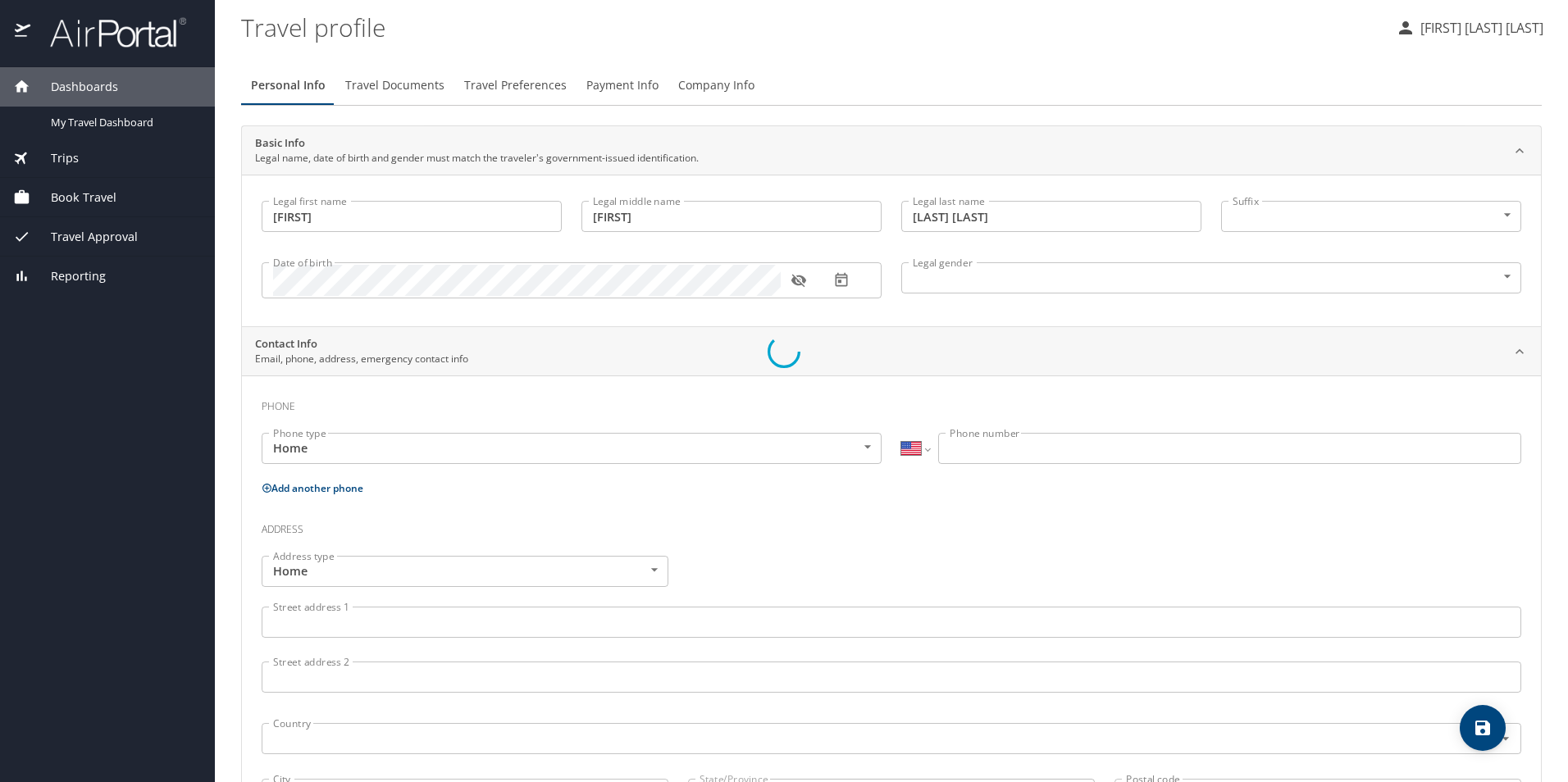 select on "MX" 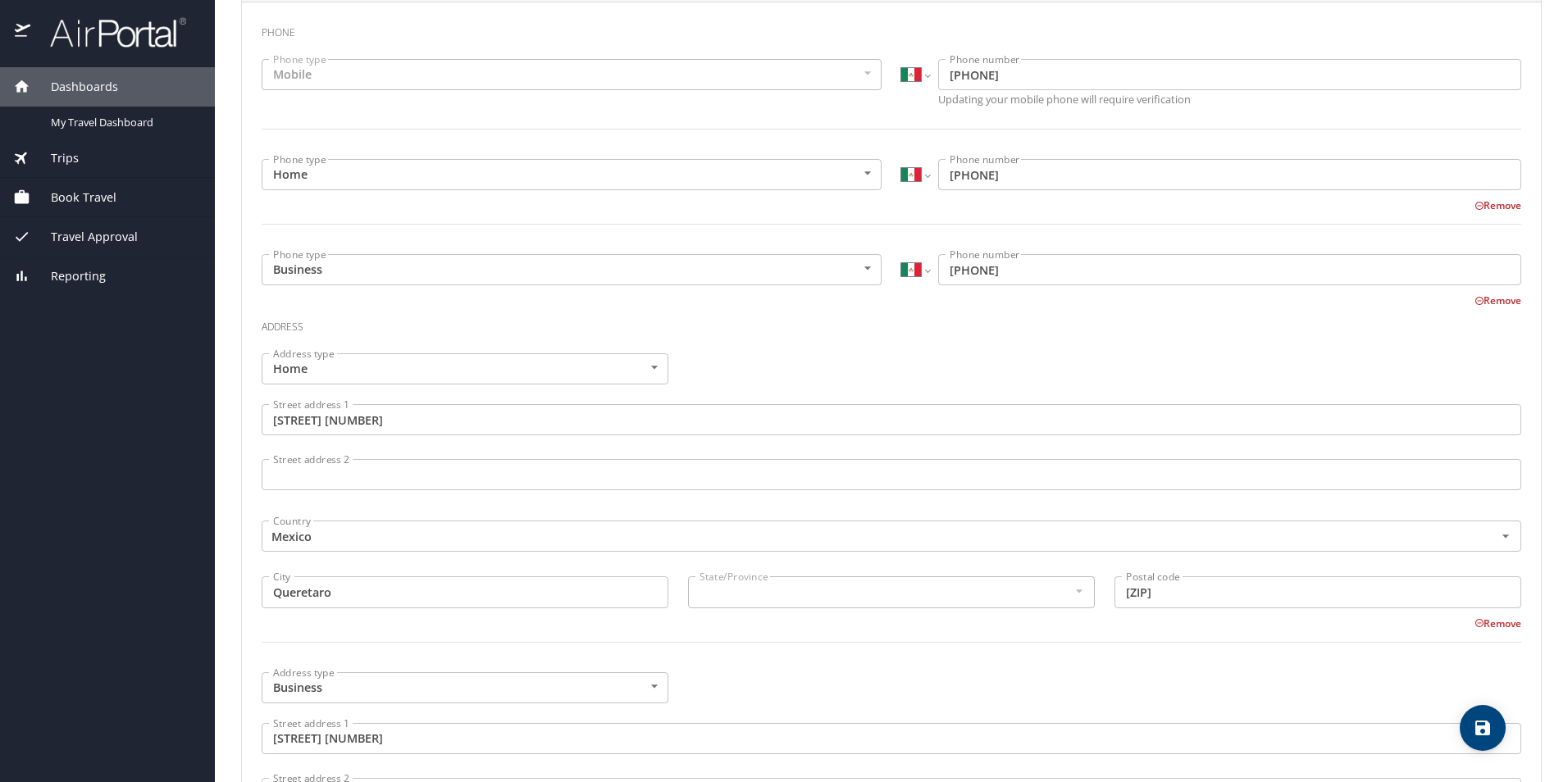 scroll, scrollTop: 0, scrollLeft: 0, axis: both 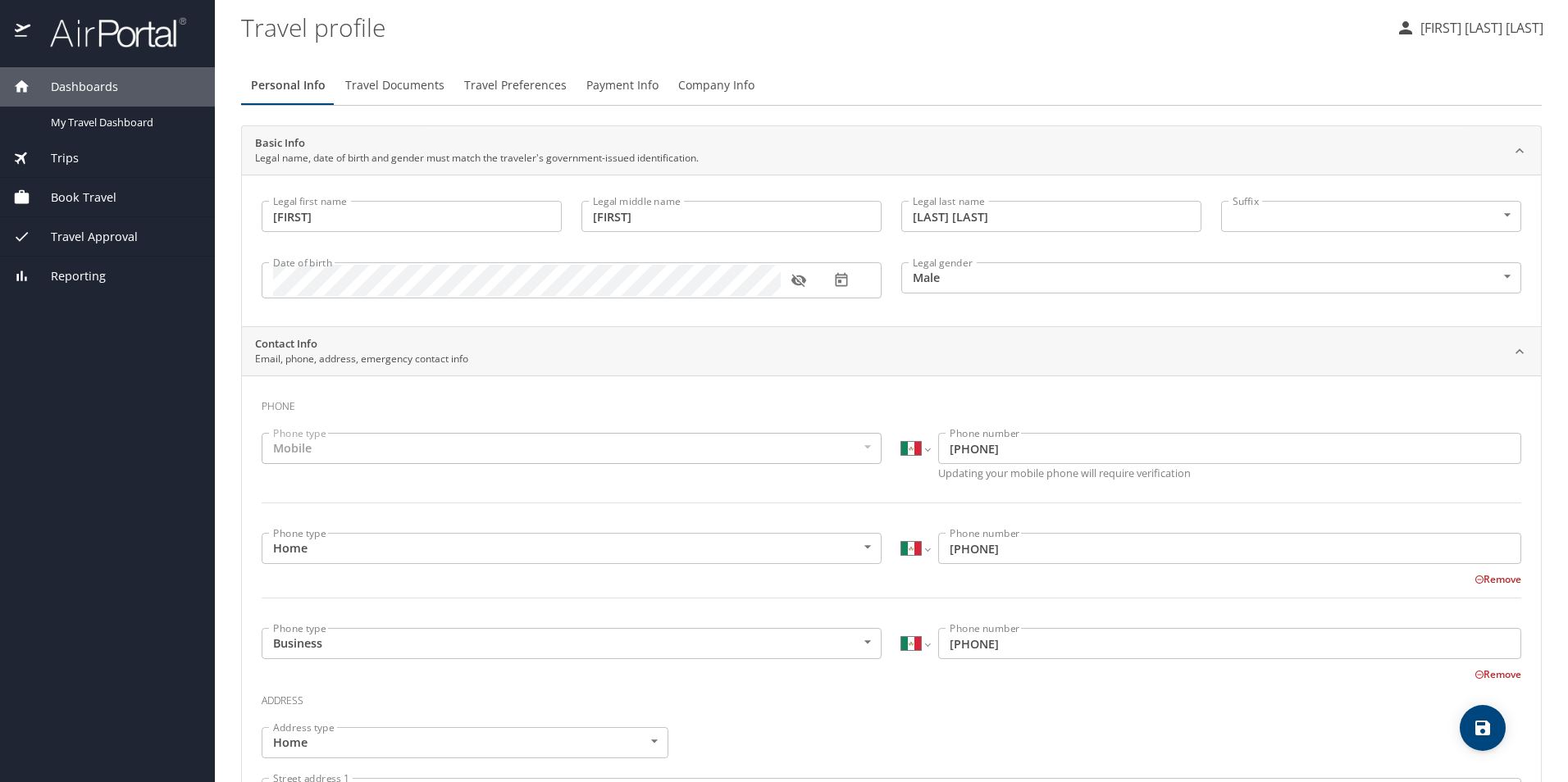 drag, startPoint x: 679, startPoint y: 200, endPoint x: 600, endPoint y: 198, distance: 79.02531 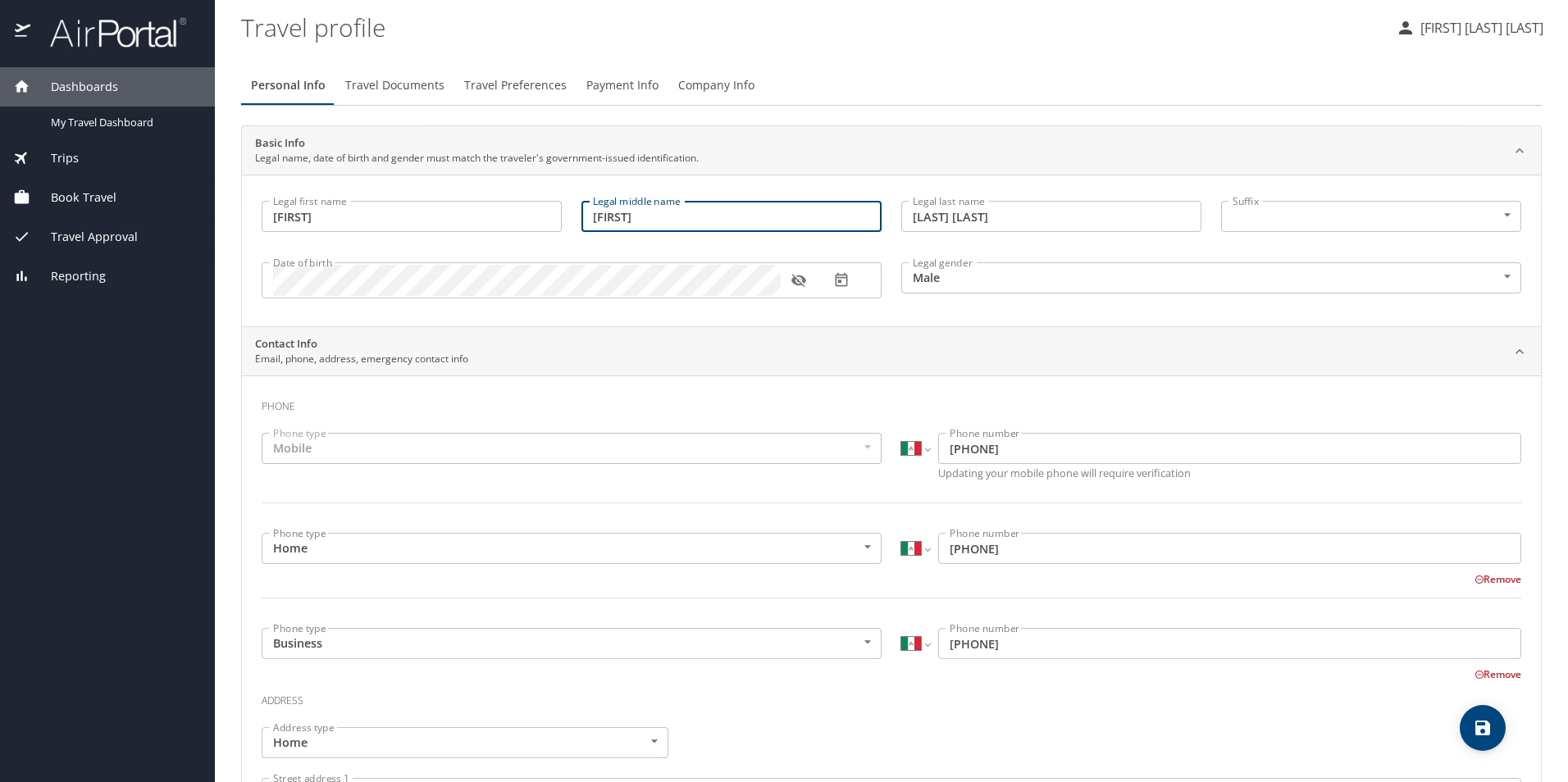 drag, startPoint x: 674, startPoint y: 203, endPoint x: 604, endPoint y: 195, distance: 70.45566 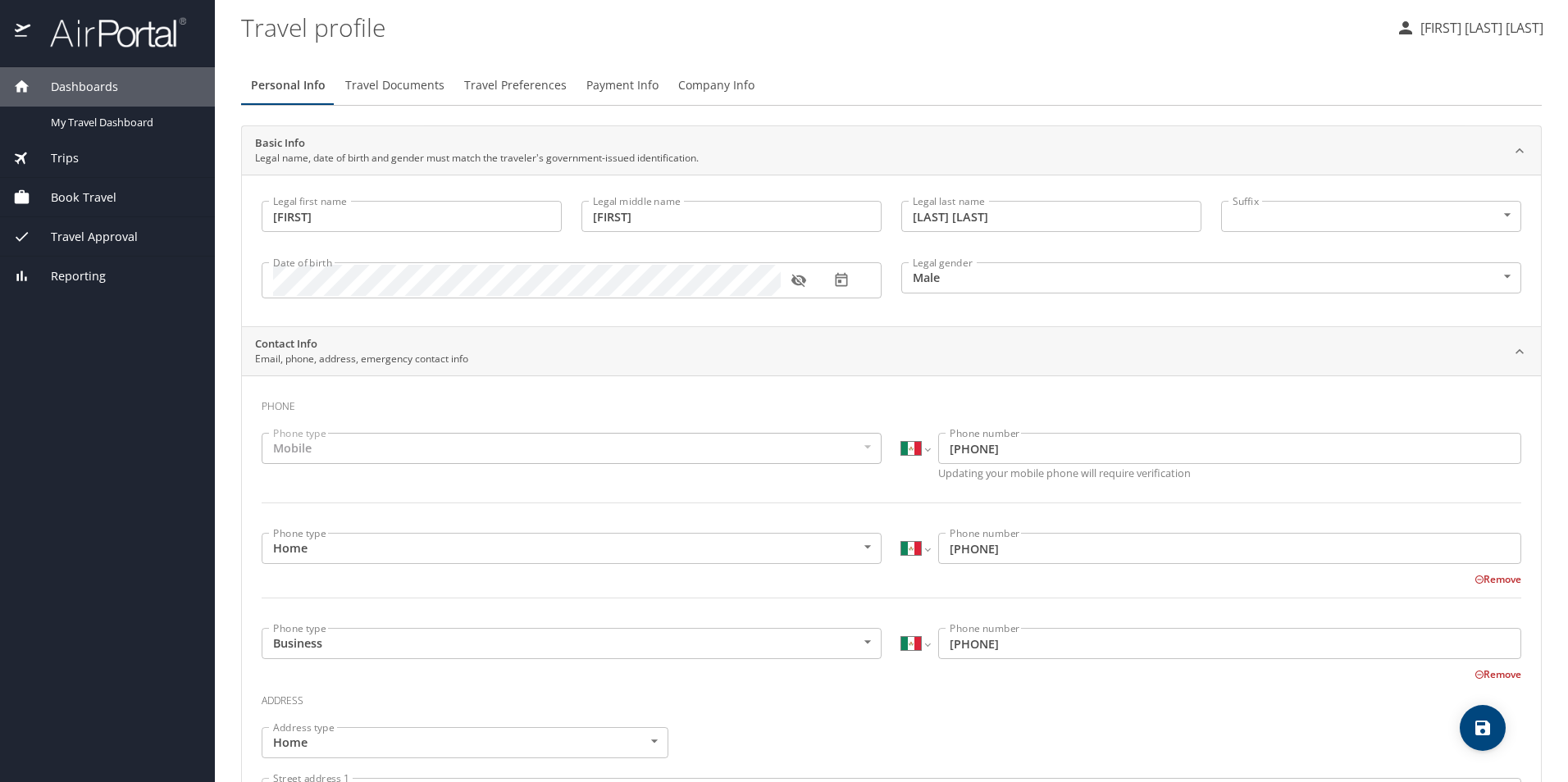 click on "Legal last name Diaz Rangel Legal last name" at bounding box center [1051, 218] 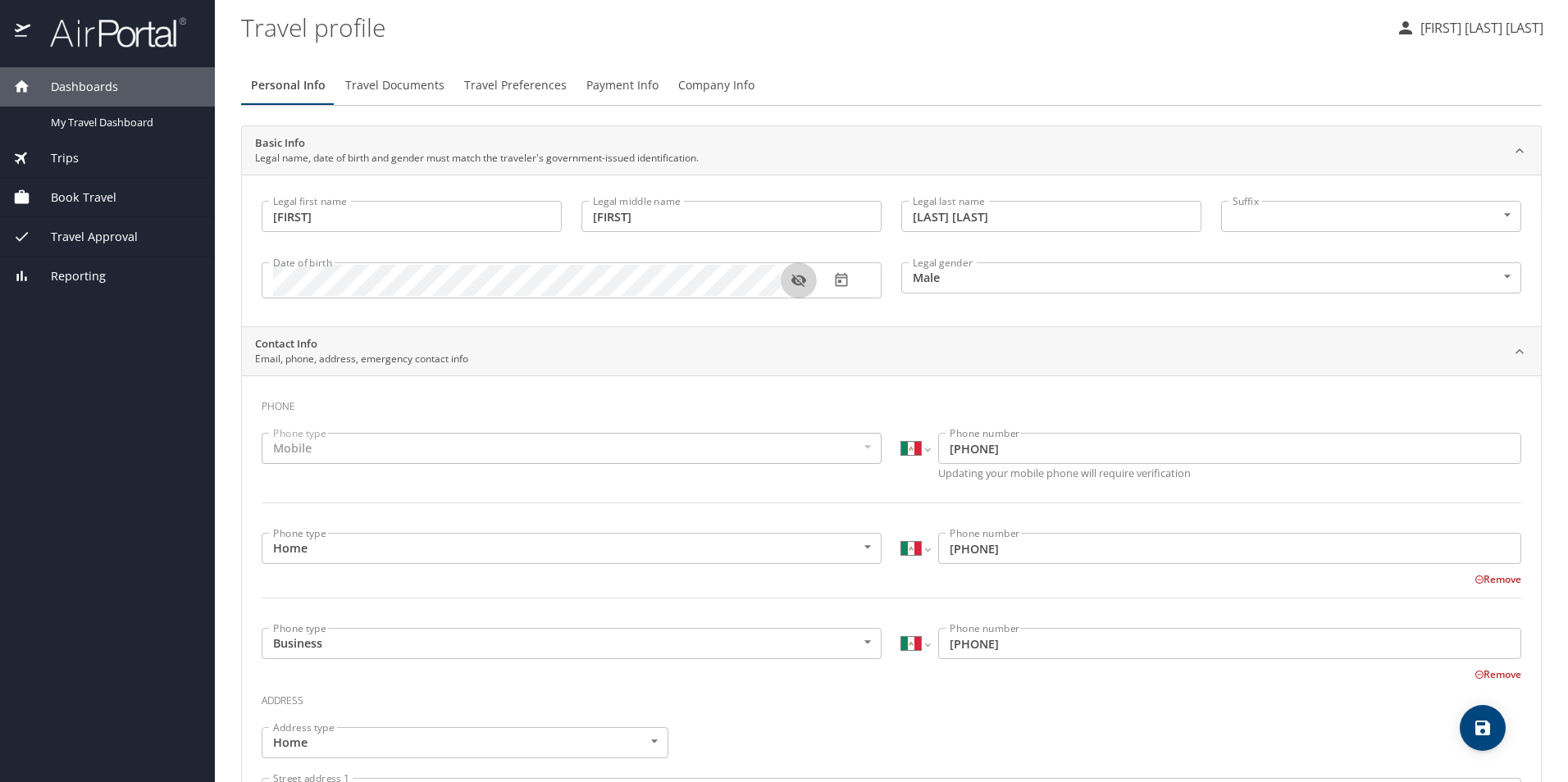 click 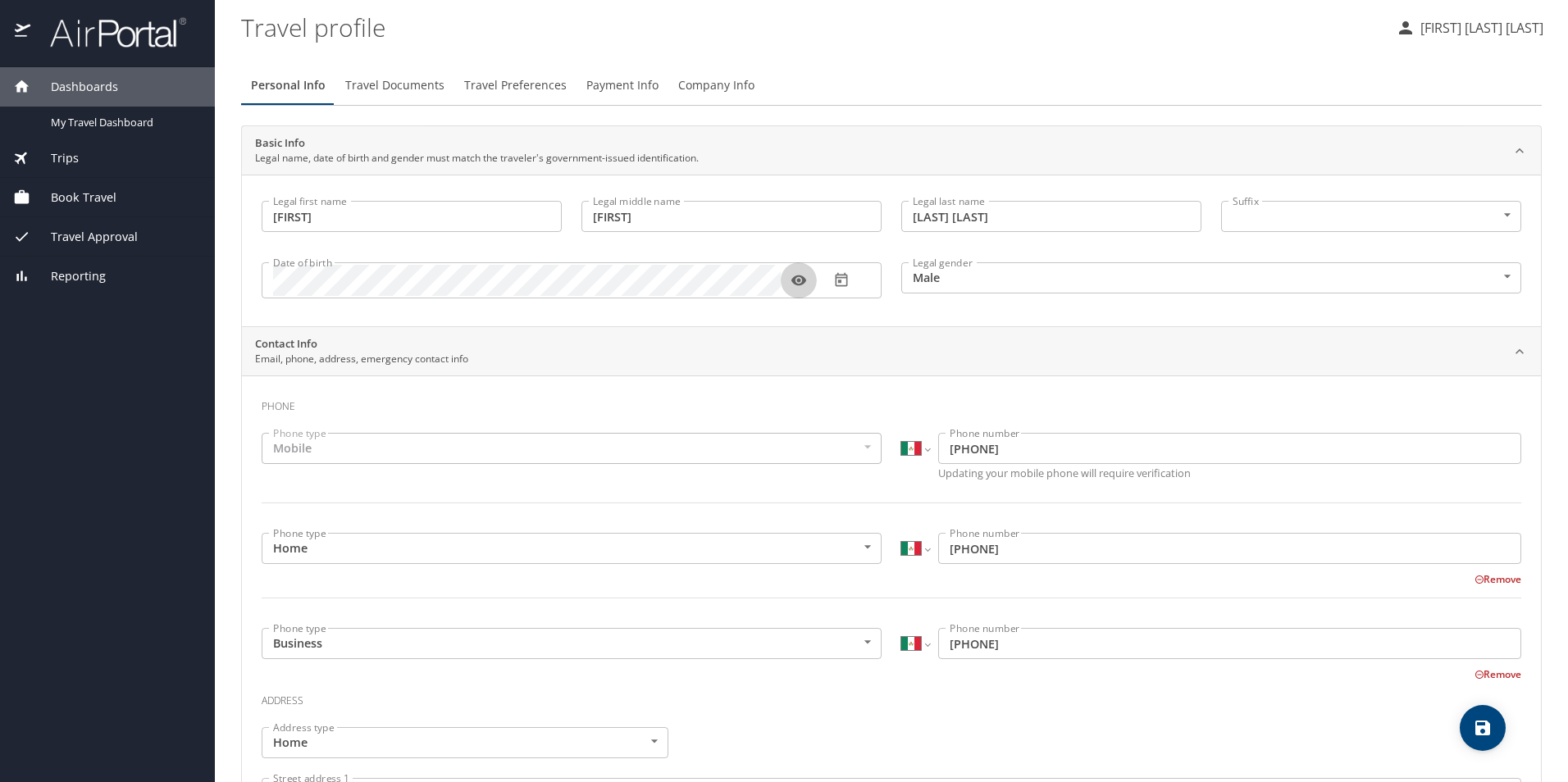 click 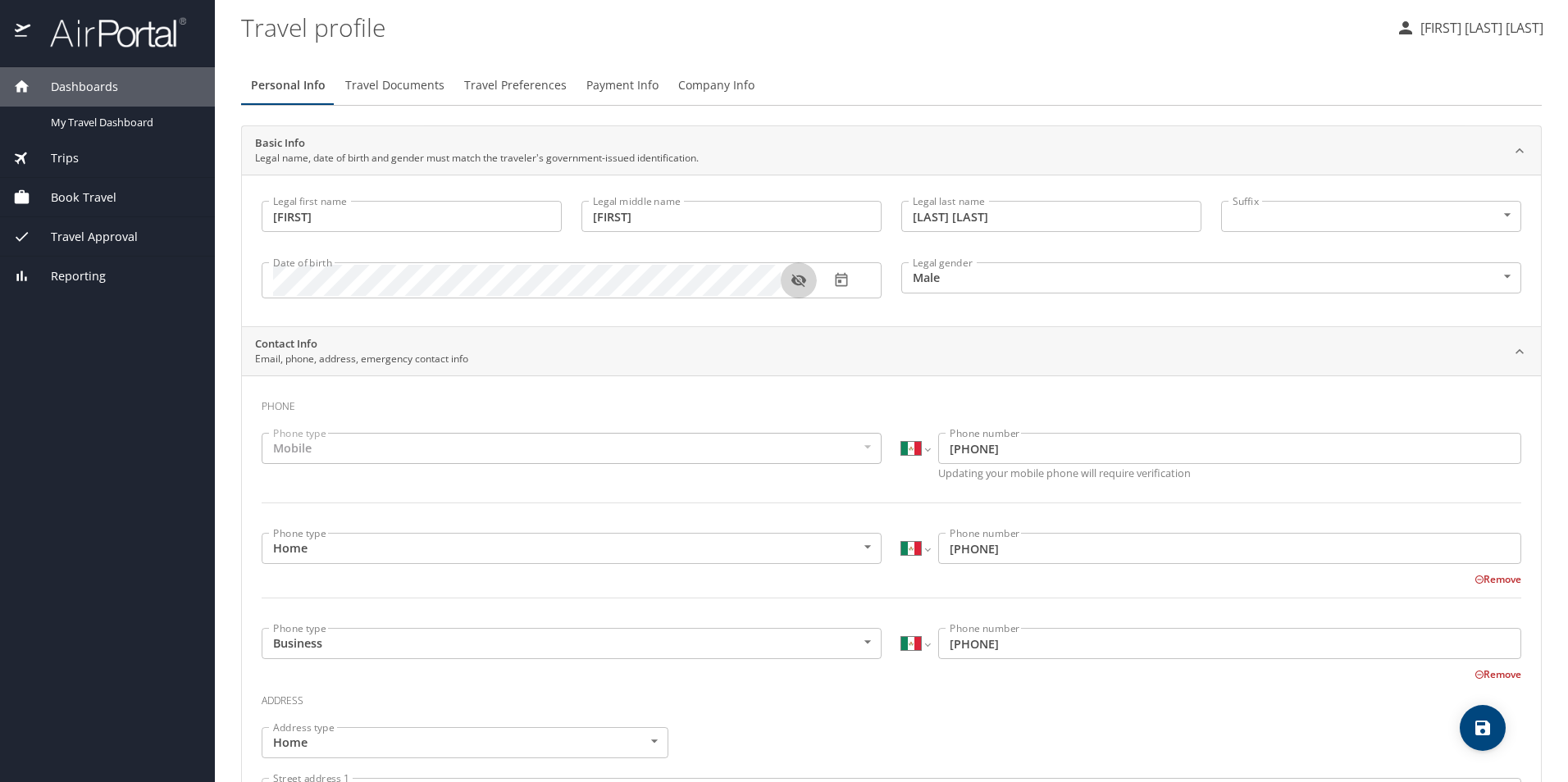 click 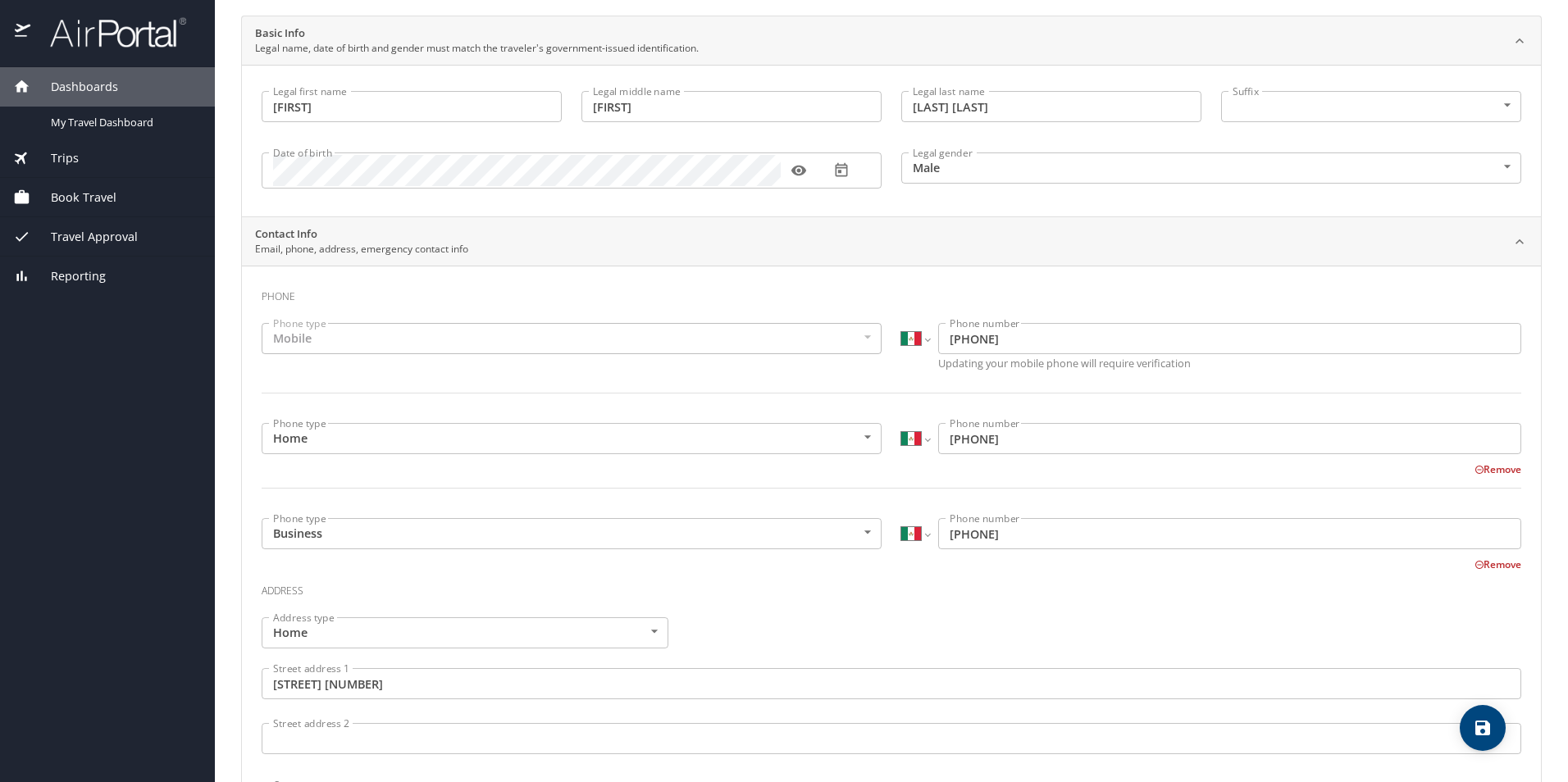 scroll, scrollTop: 0, scrollLeft: 0, axis: both 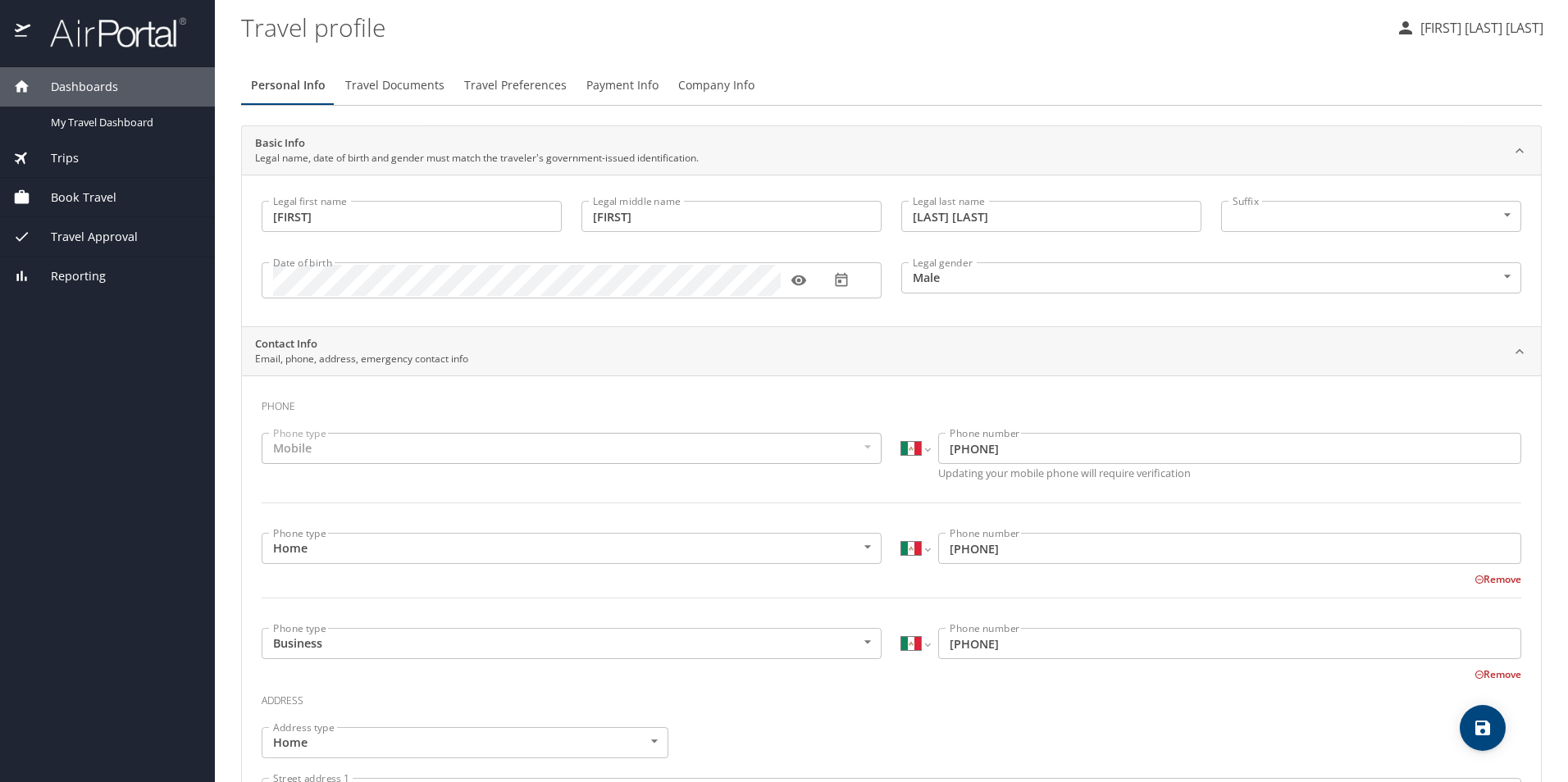 click on "Book Travel" at bounding box center [73, 198] 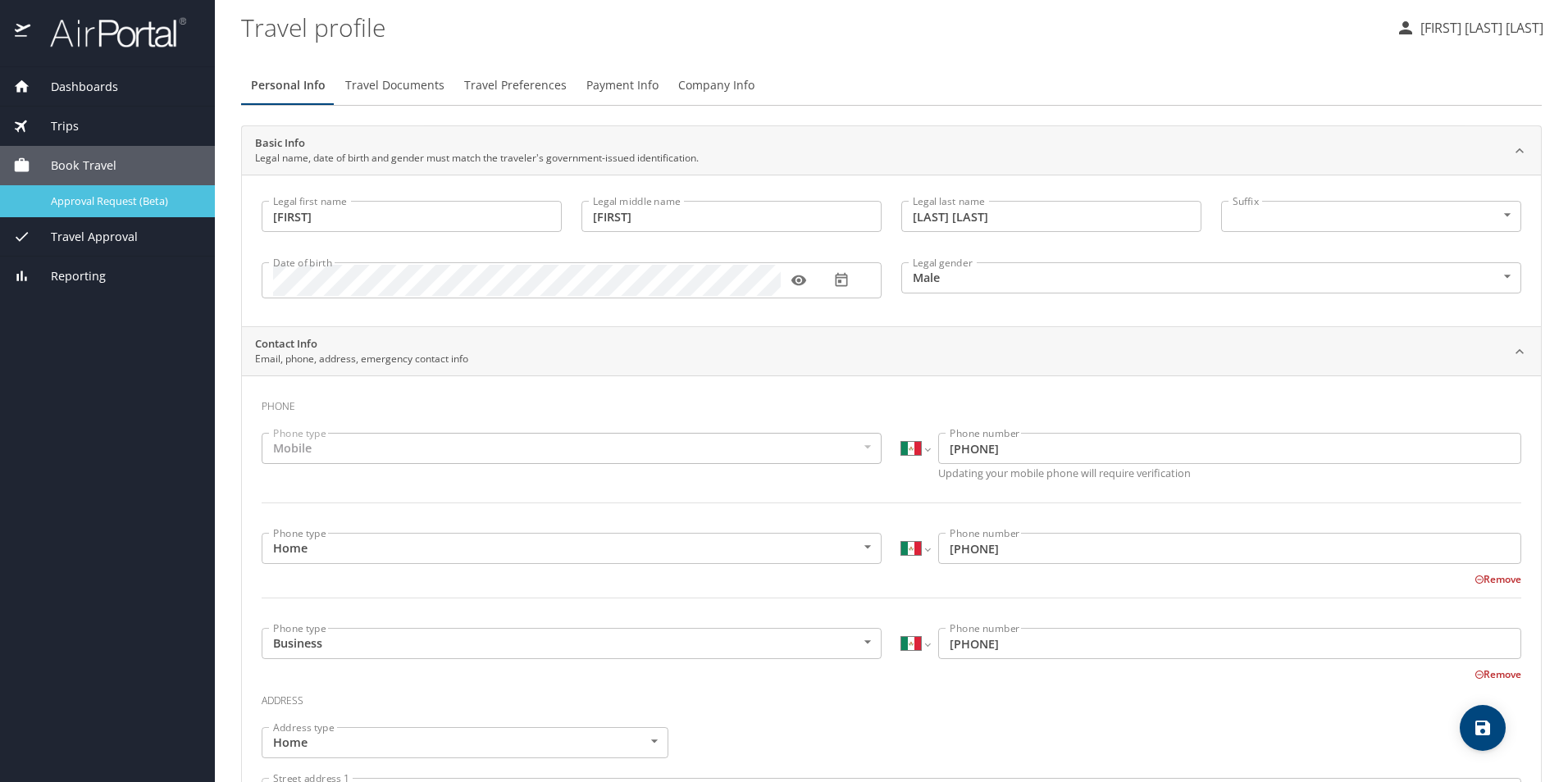 click on "Approval Request (Beta)" at bounding box center [123, 201] 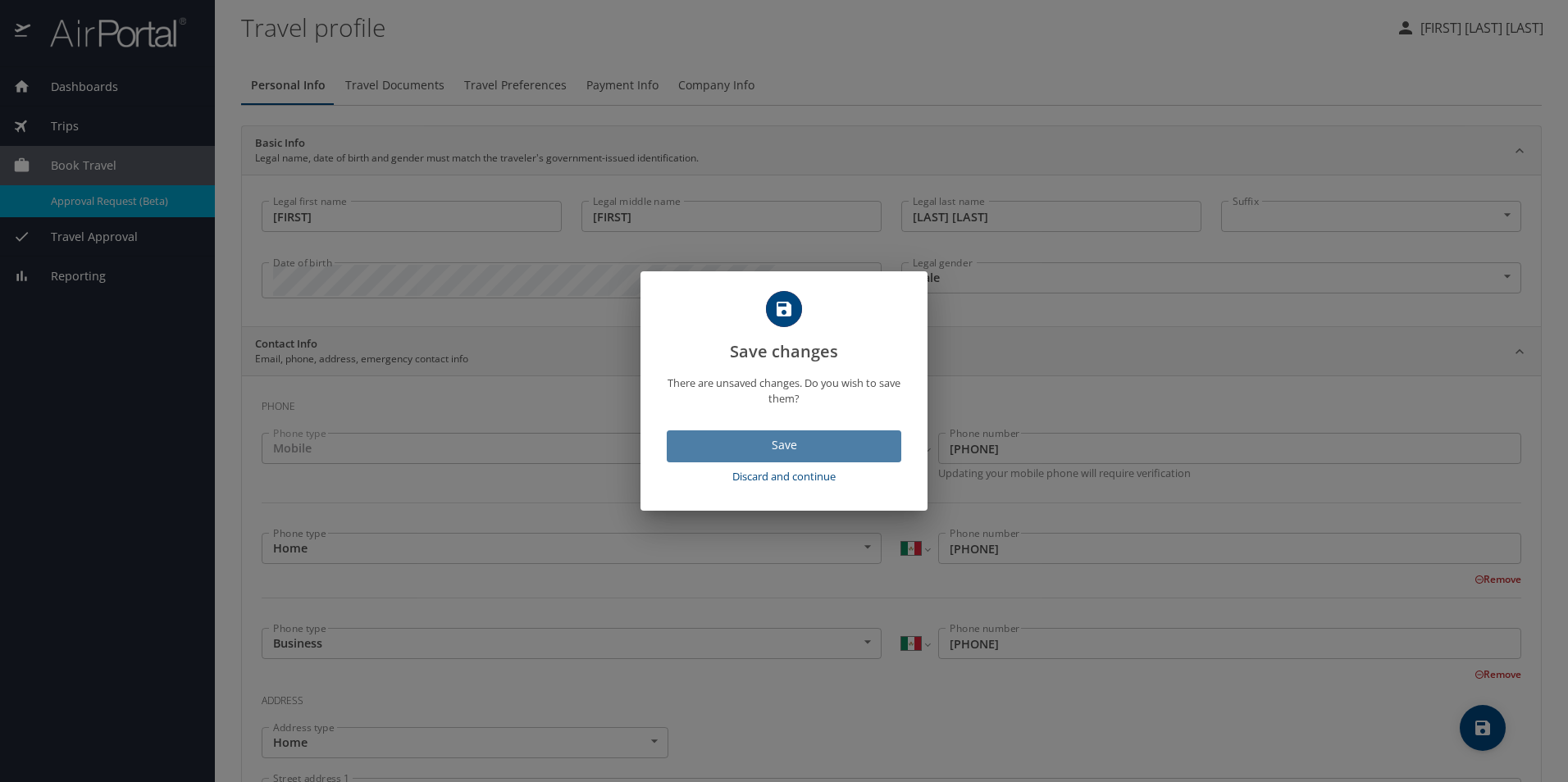 click on "Save" at bounding box center (784, 445) 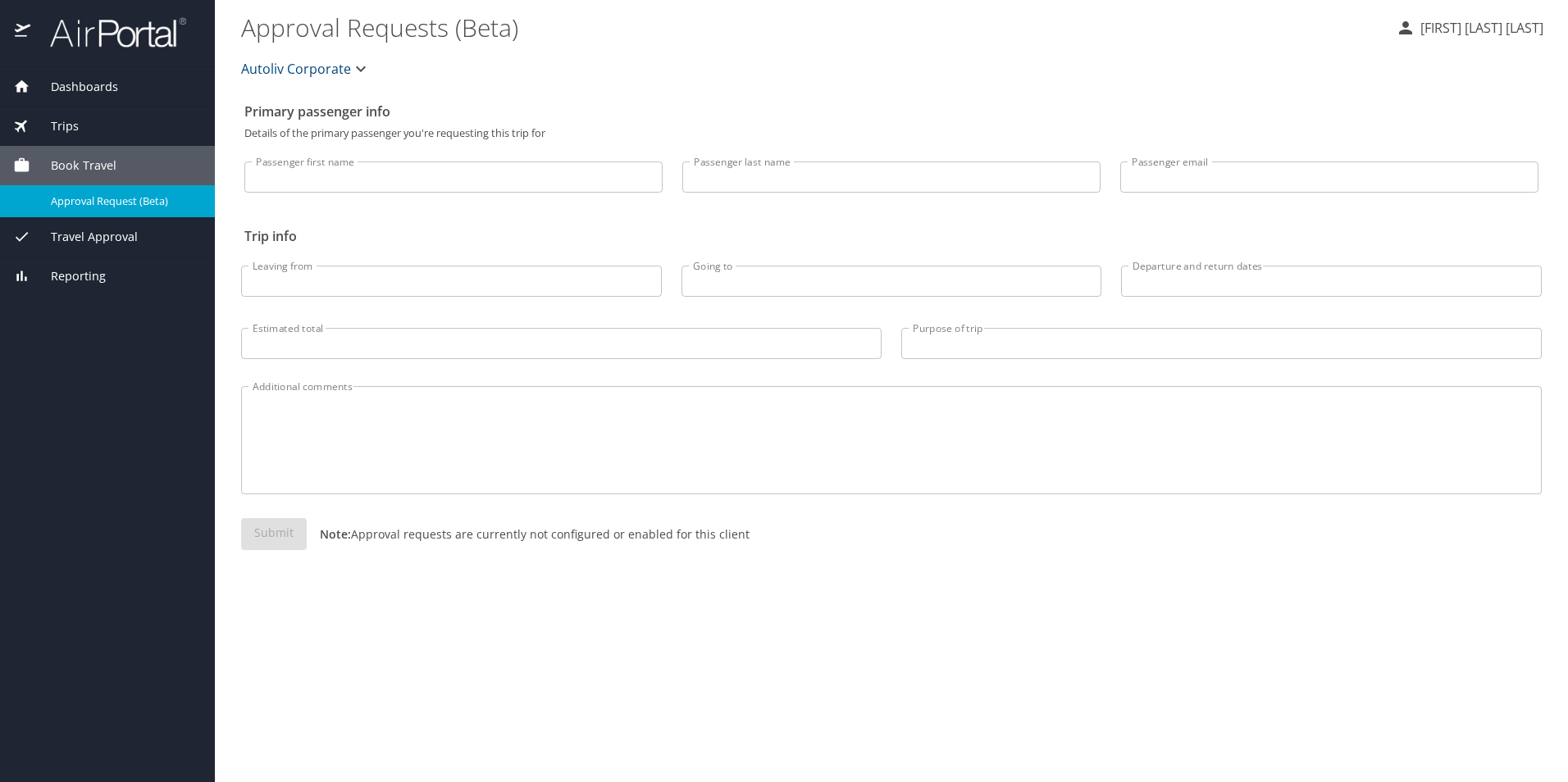 click on "Trips" at bounding box center (54, 126) 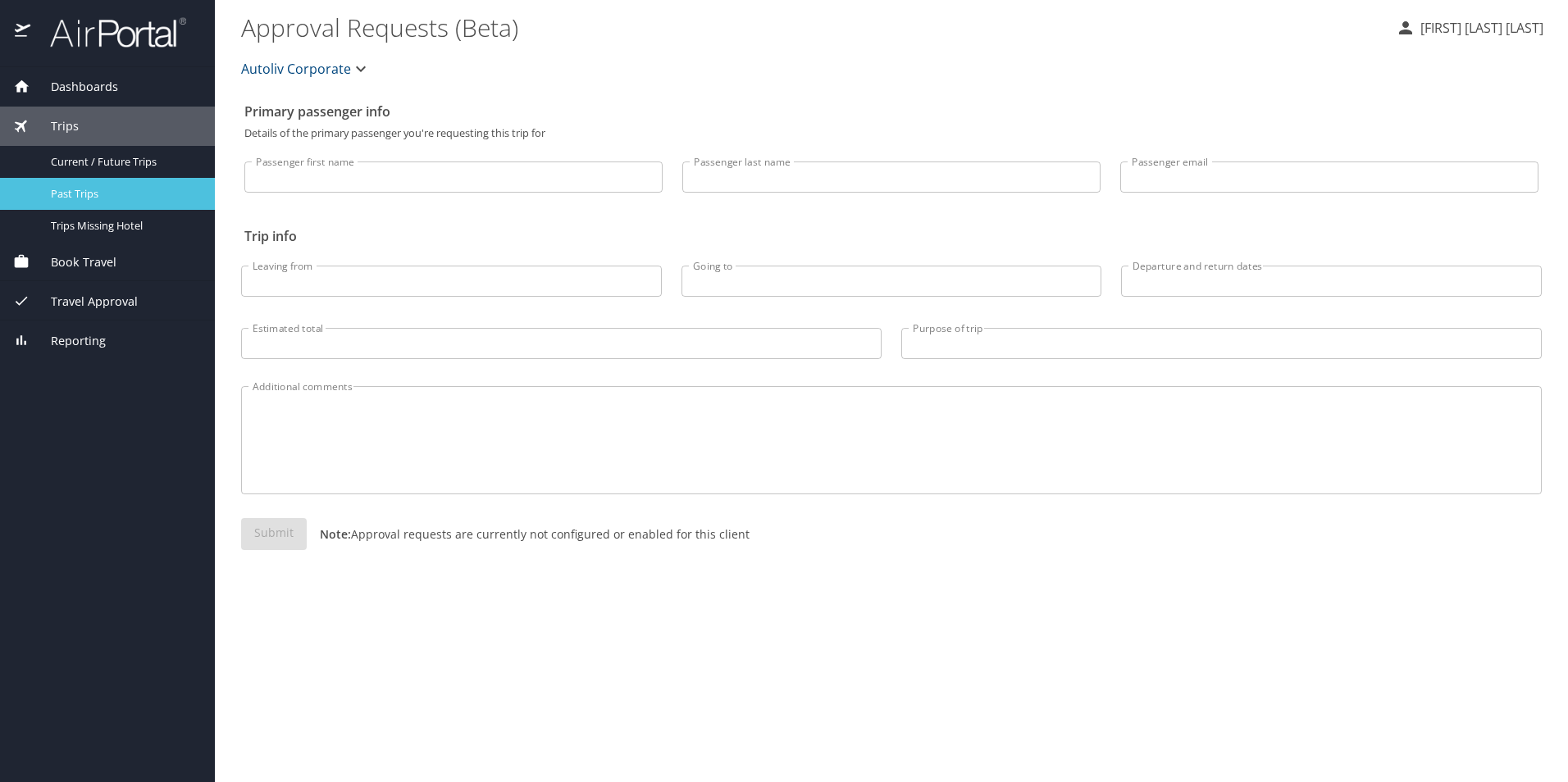 click on "Past Trips" at bounding box center (123, 193) 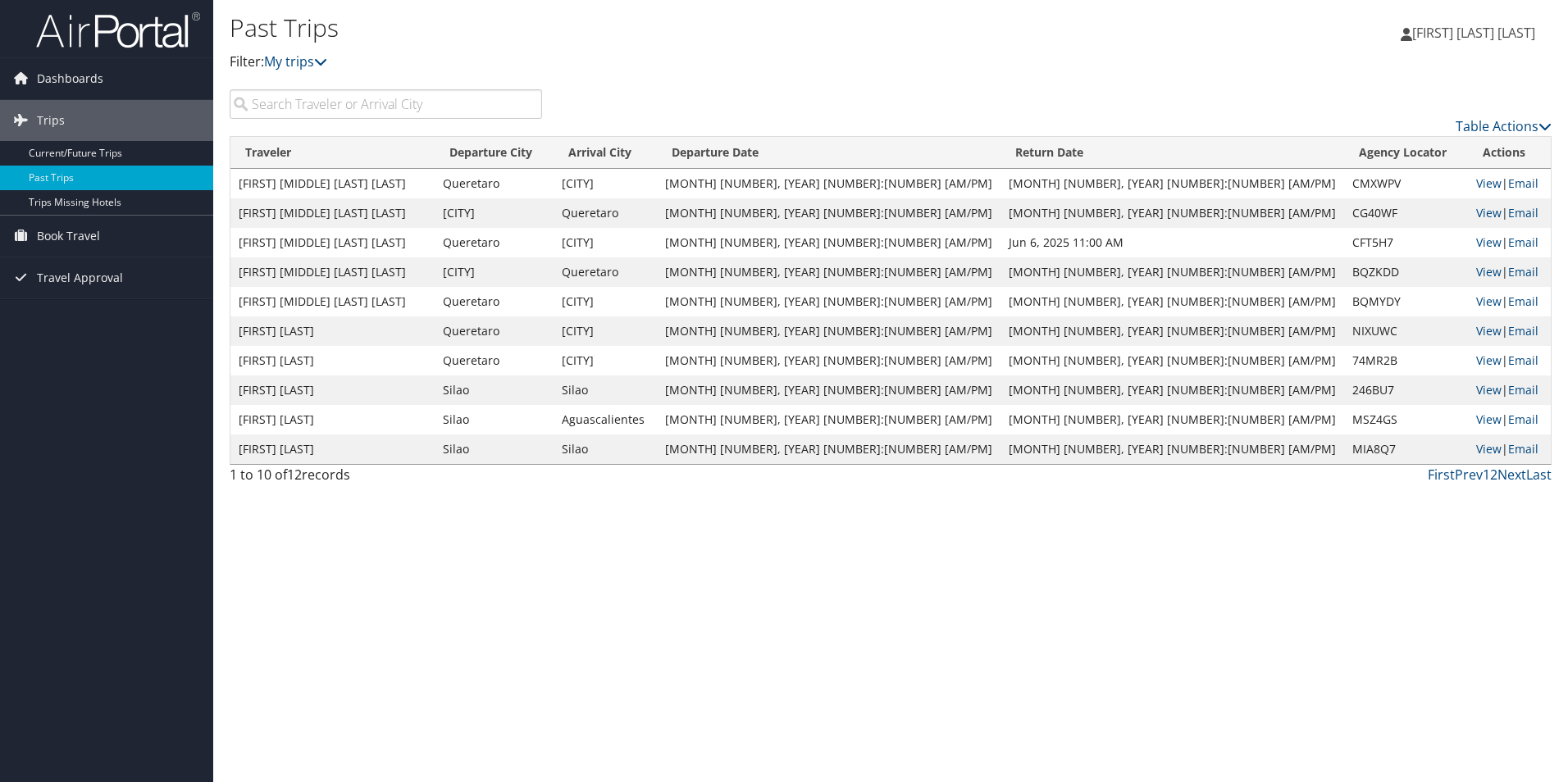 scroll, scrollTop: 0, scrollLeft: 0, axis: both 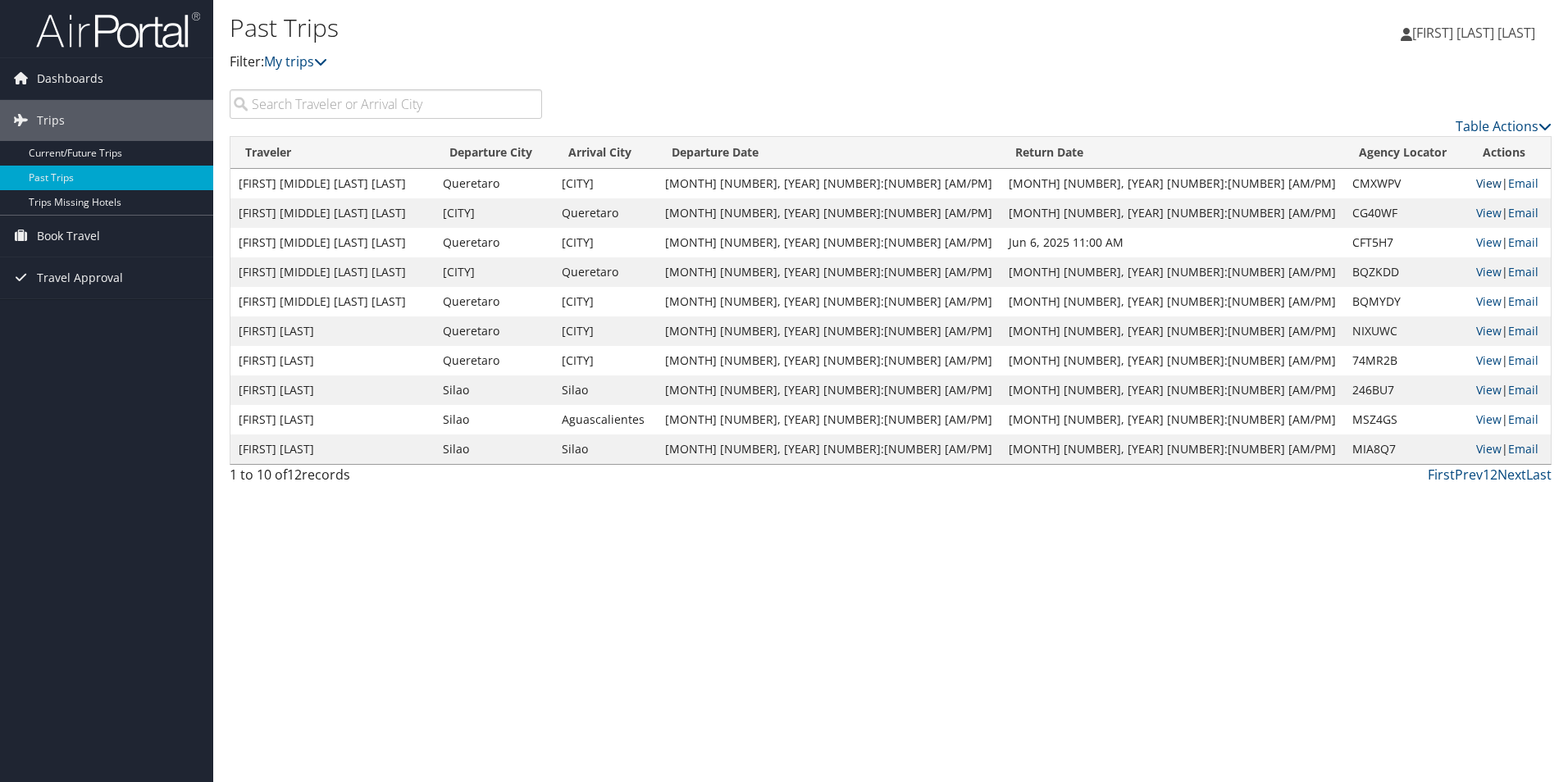 click on "View" at bounding box center (1488, 183) 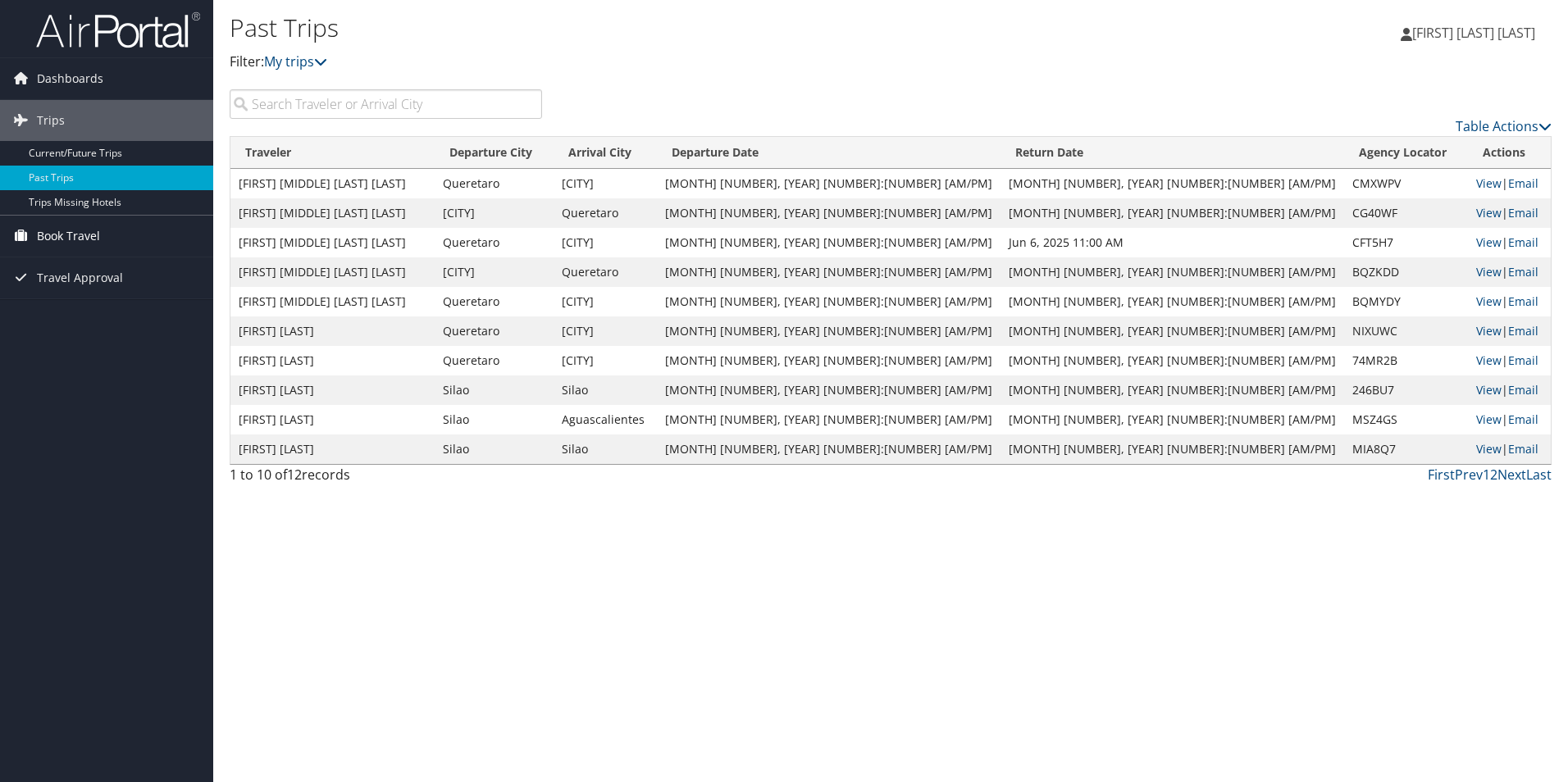 click on "Book Travel" at bounding box center (68, 236) 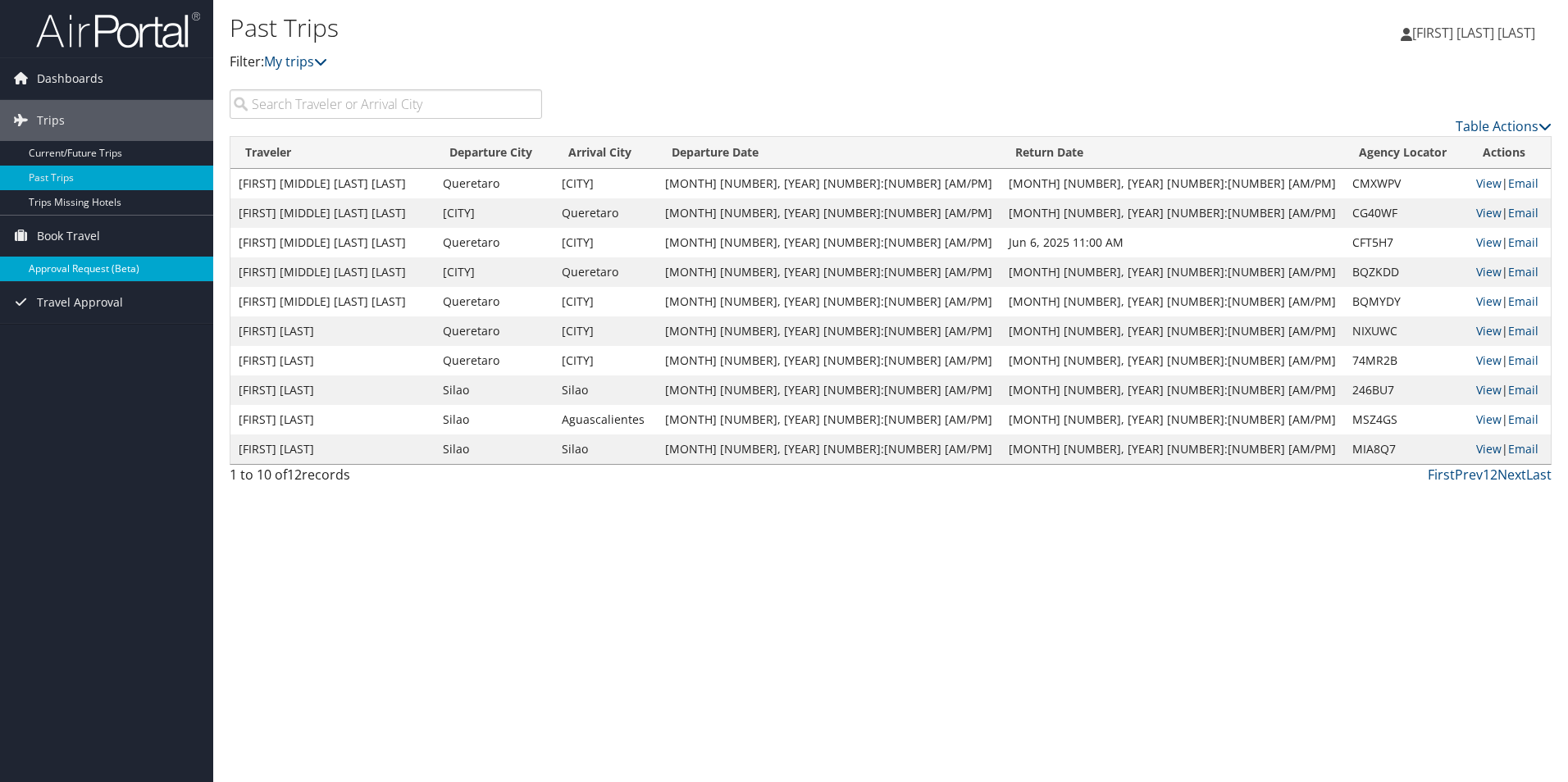click on "Approval Request (Beta)" at bounding box center (107, 269) 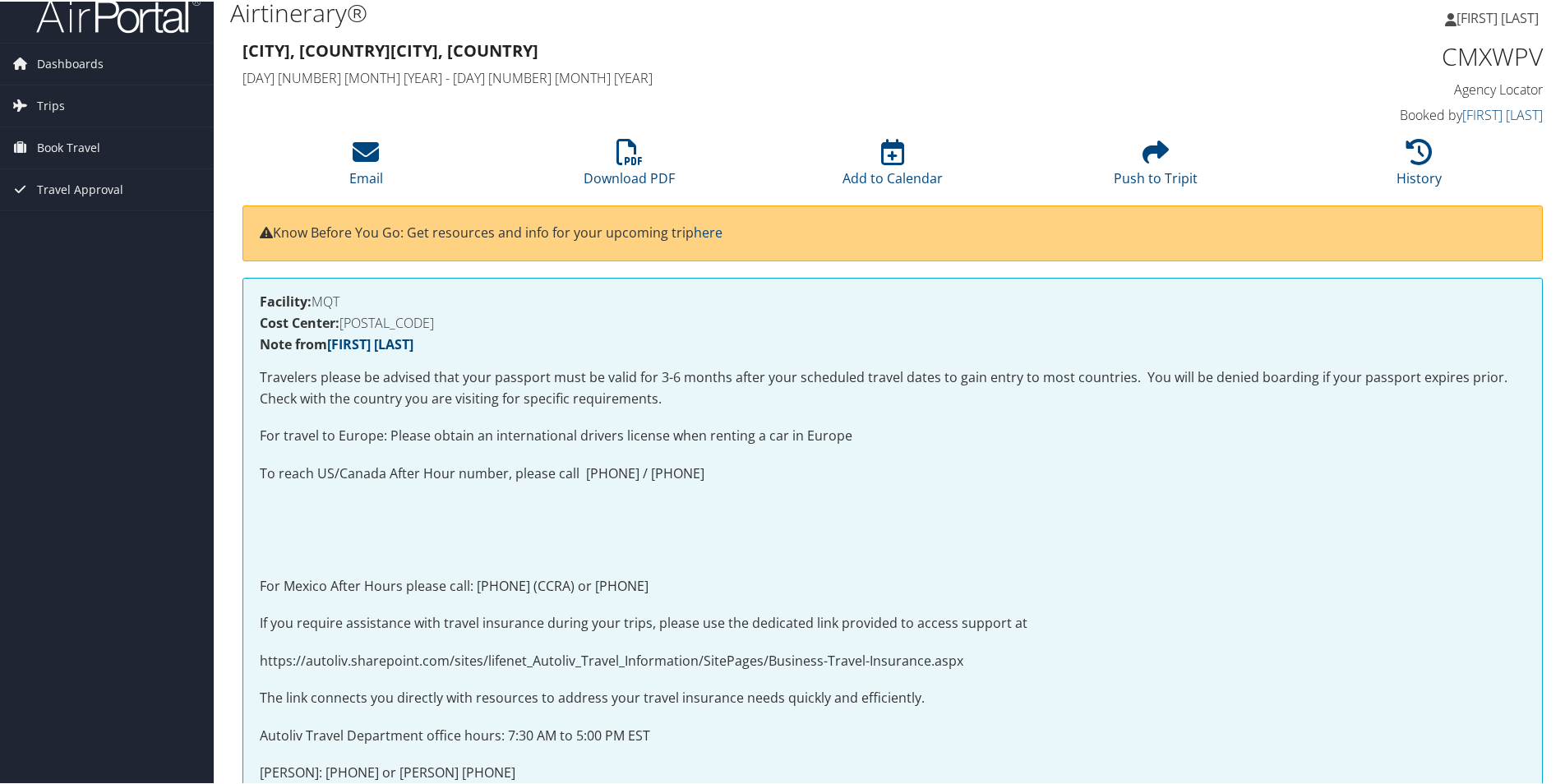 scroll, scrollTop: 0, scrollLeft: 0, axis: both 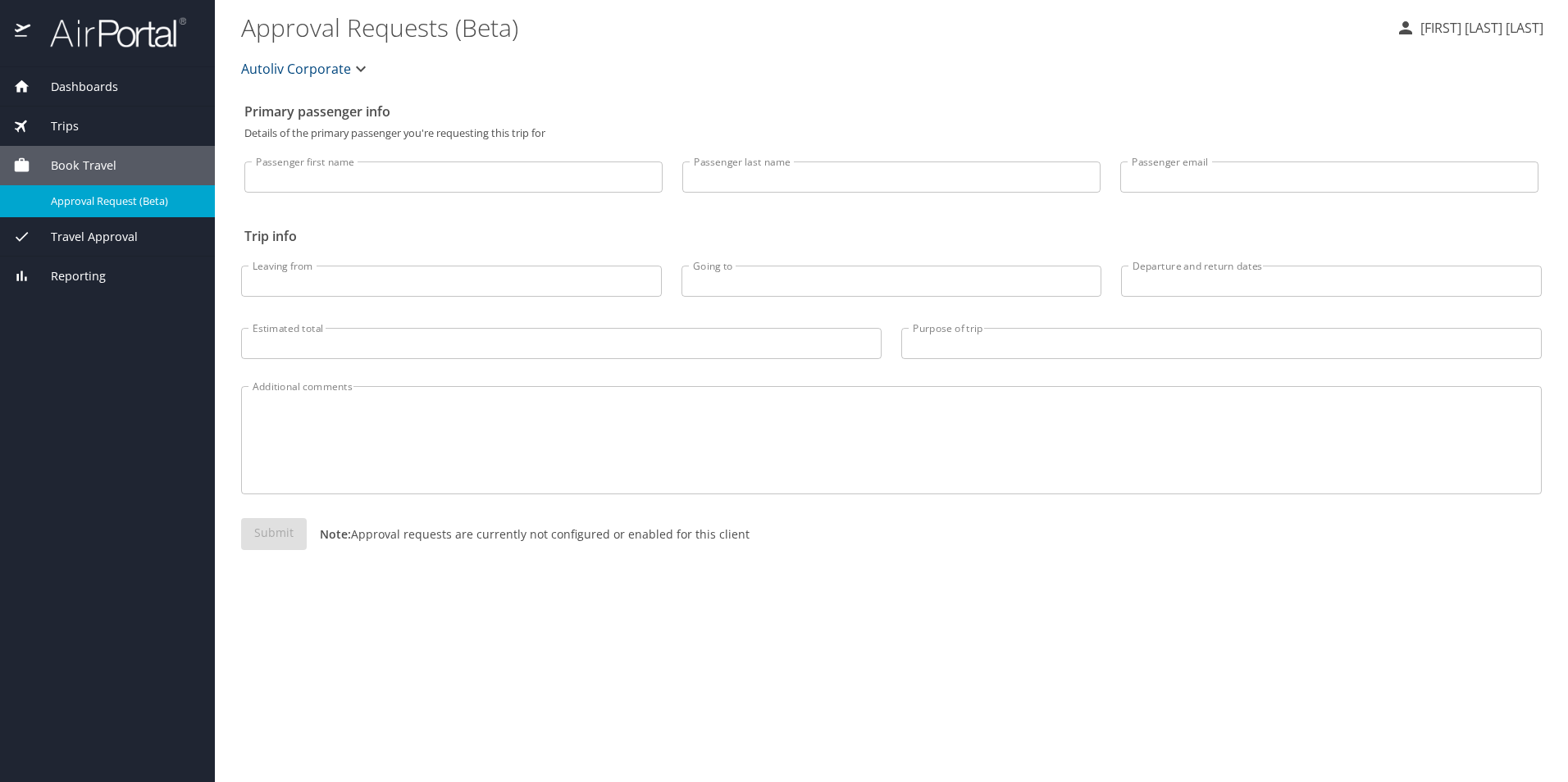 click on "Dashboards" at bounding box center [74, 87] 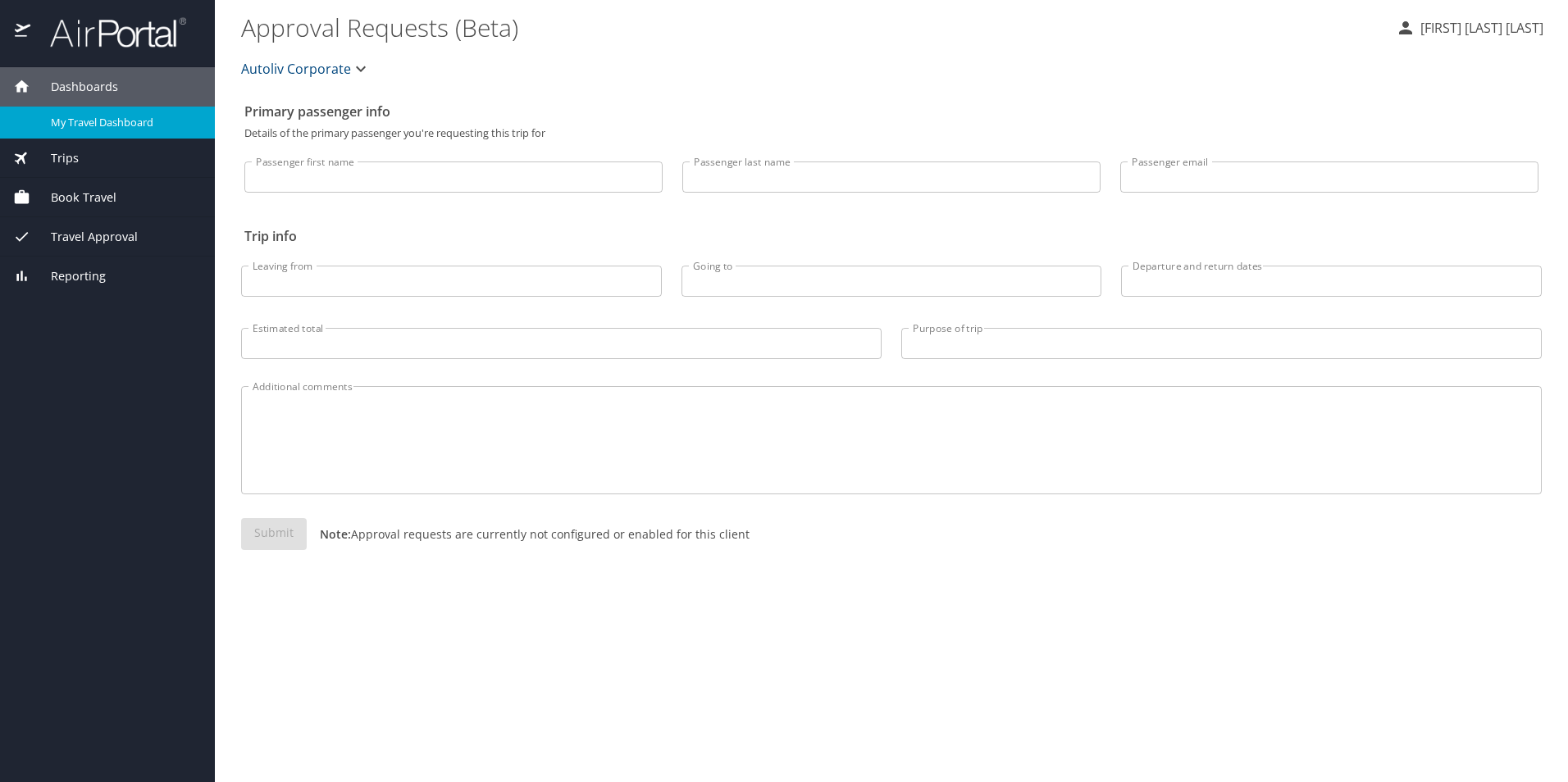click on "My Travel Dashboard" at bounding box center (123, 122) 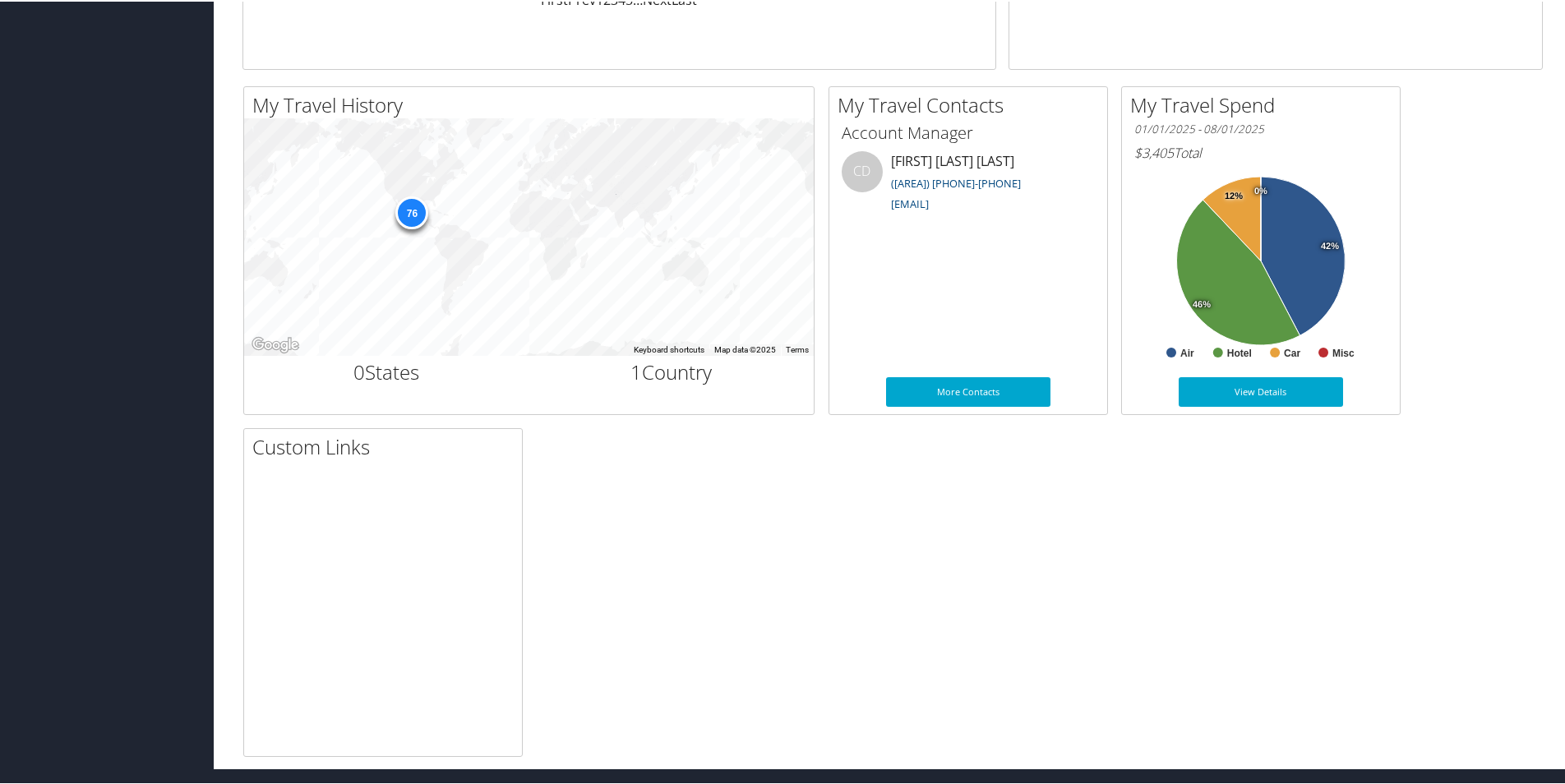 scroll, scrollTop: 330, scrollLeft: 0, axis: vertical 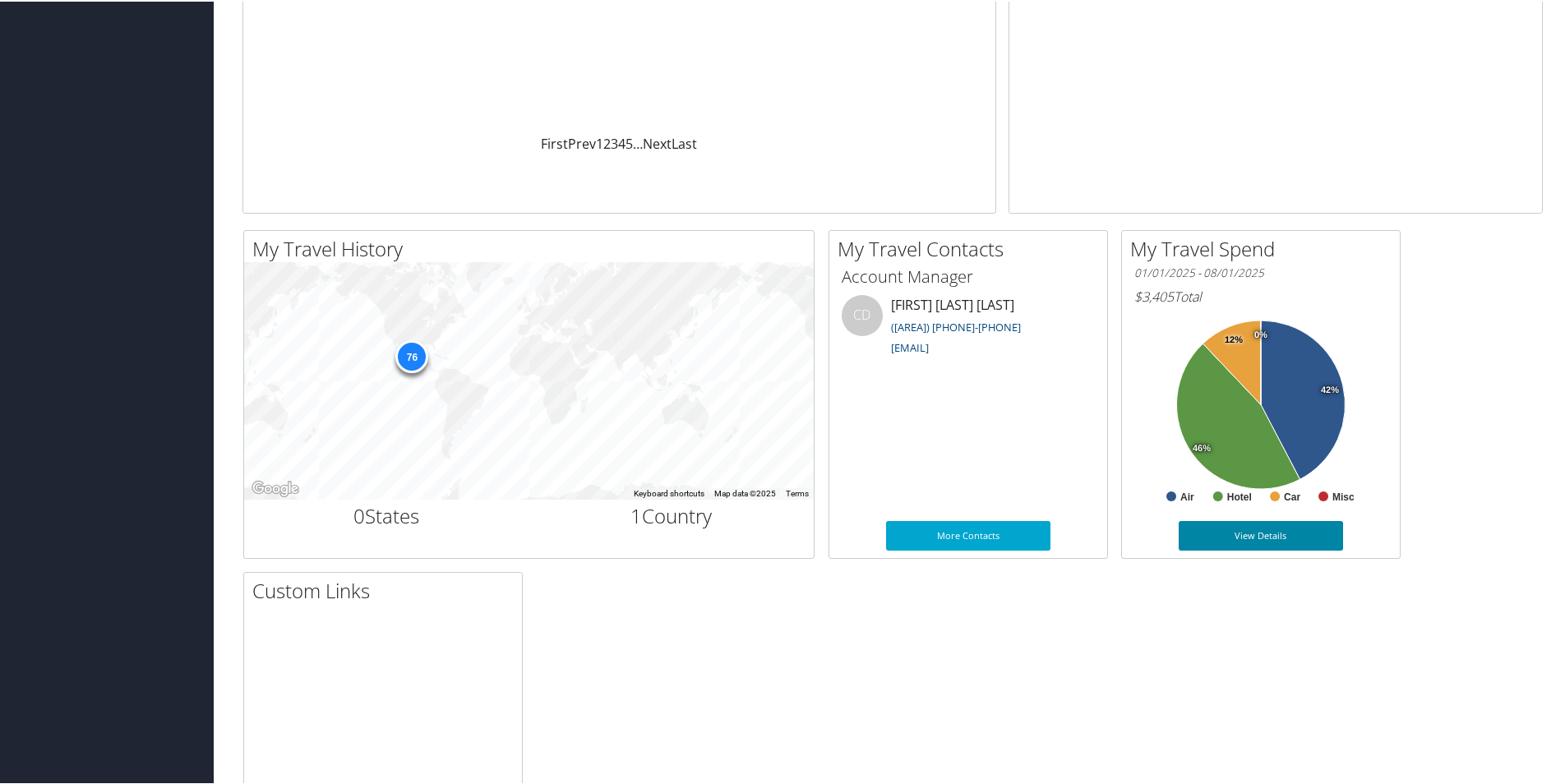 click on "View Details" at bounding box center (1261, 534) 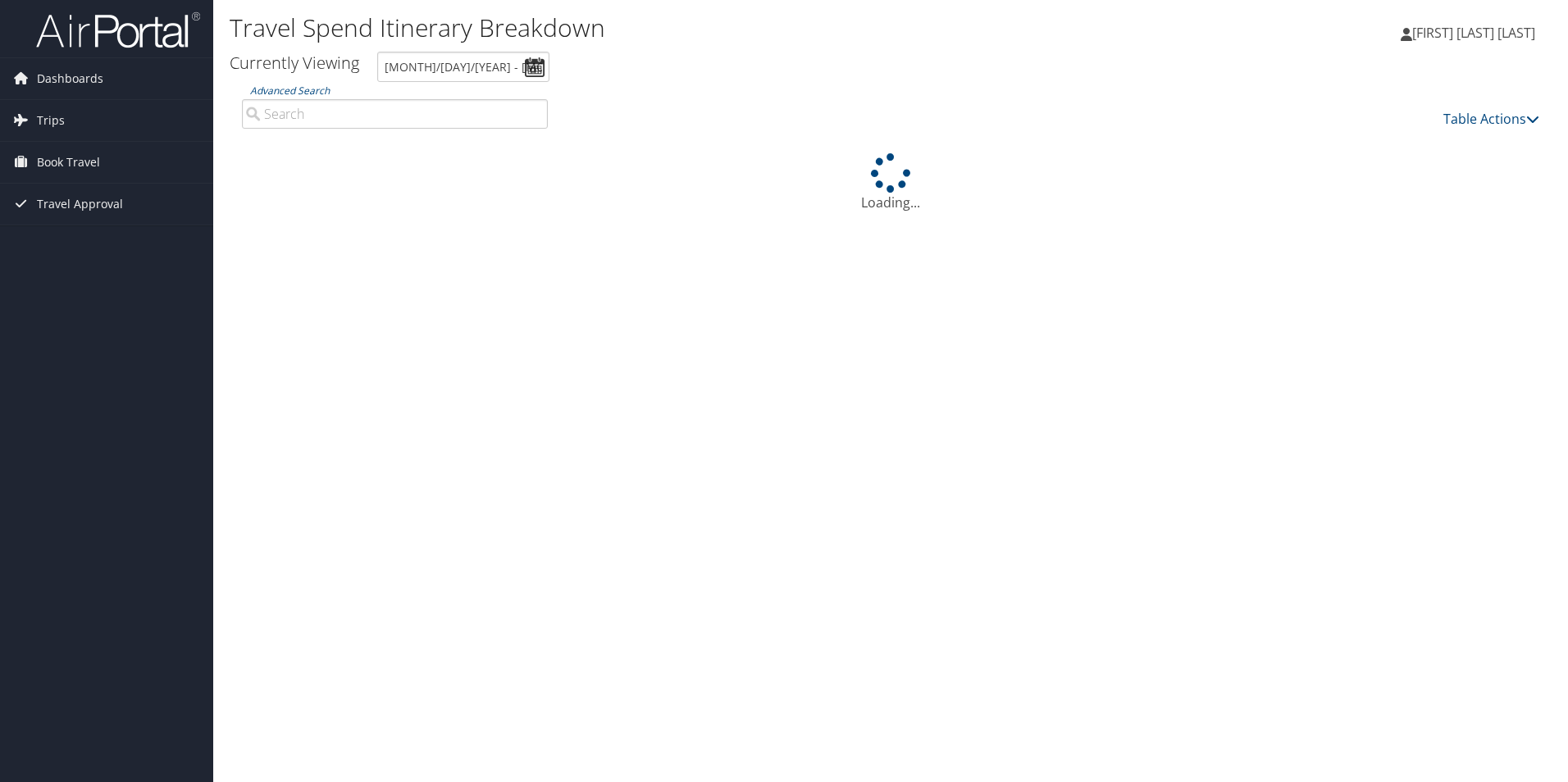 scroll, scrollTop: 0, scrollLeft: 0, axis: both 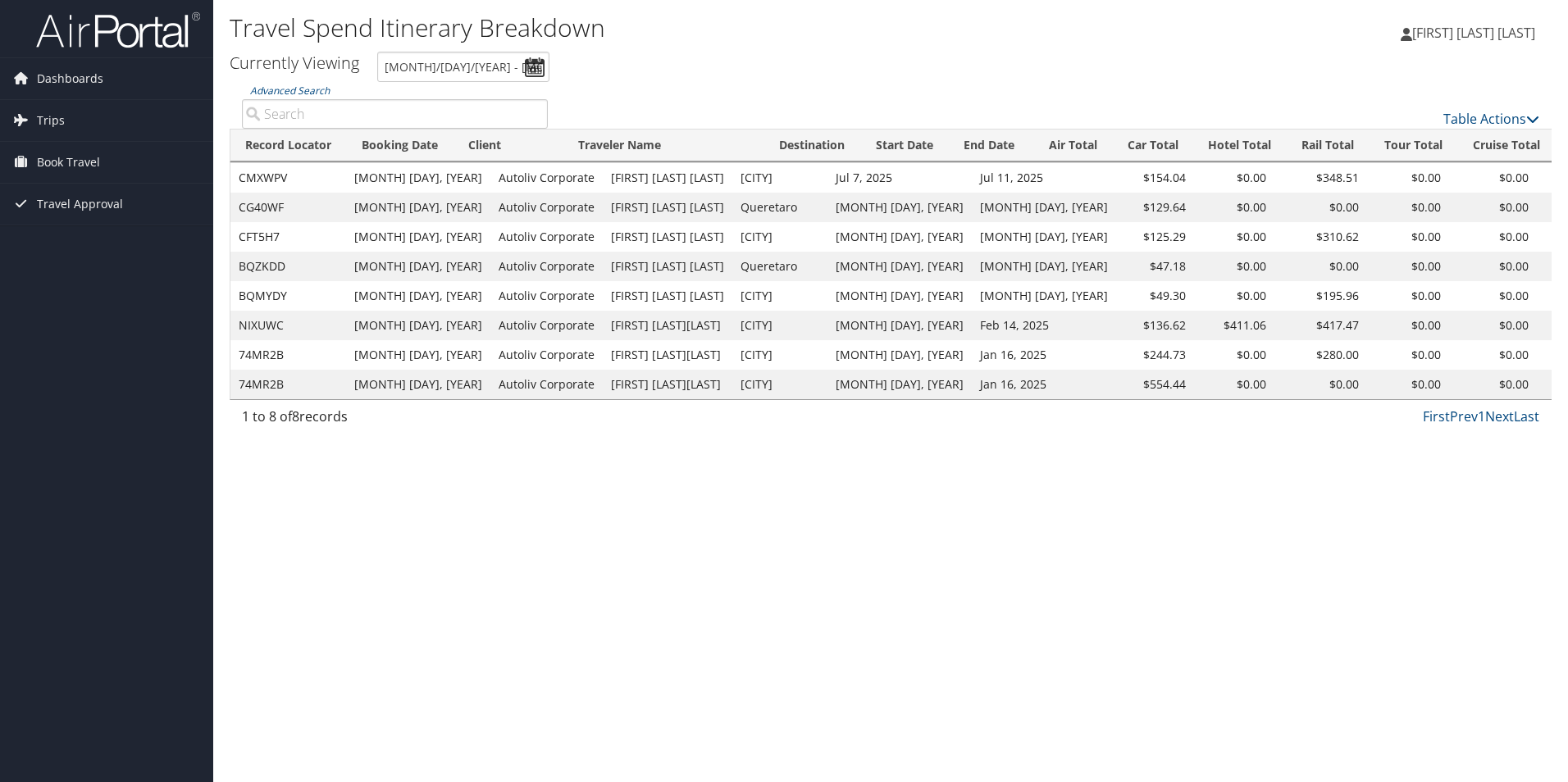 click on "Travel Spend Itinerary Breakdown
Rafael Diaz Rangel
Rafael Diaz Rangel
My Settings
Travel Agency Contacts
View Travel Profile
Give Feedback Sign Out" at bounding box center (891, 391) 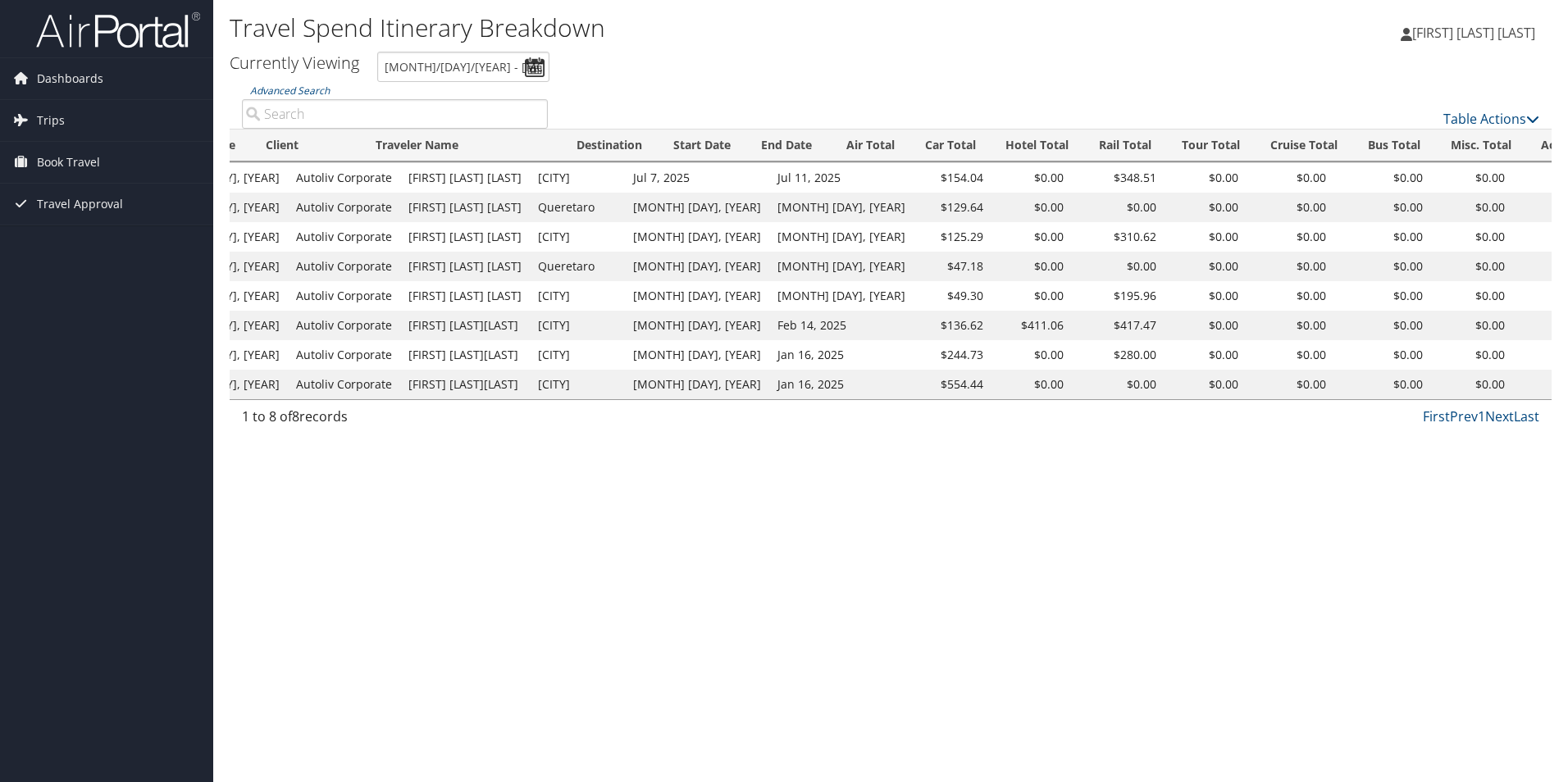 scroll, scrollTop: 0, scrollLeft: 240, axis: horizontal 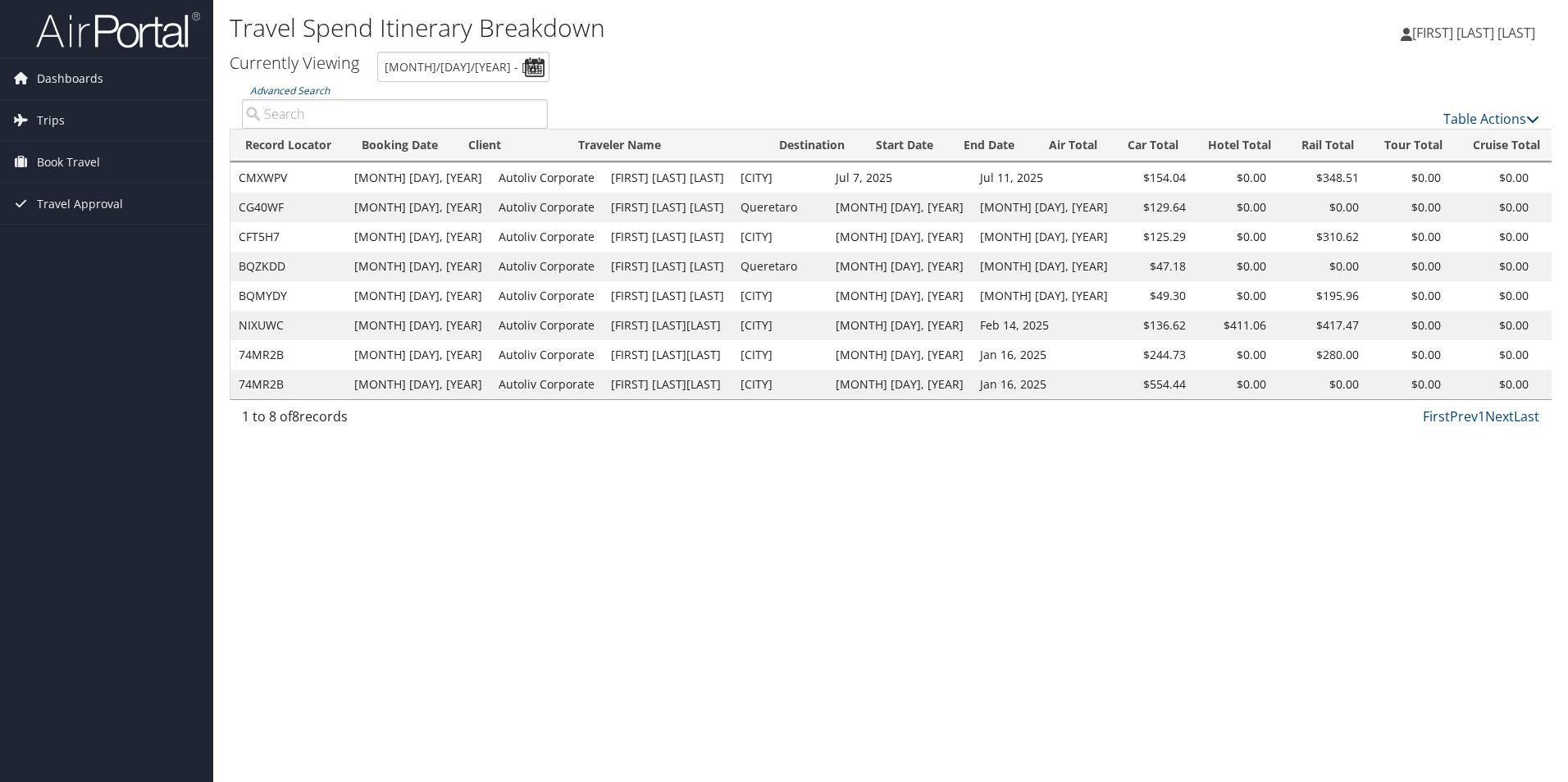 click on "[FIRST] [LAST] [LAST]" at bounding box center (1474, 33) 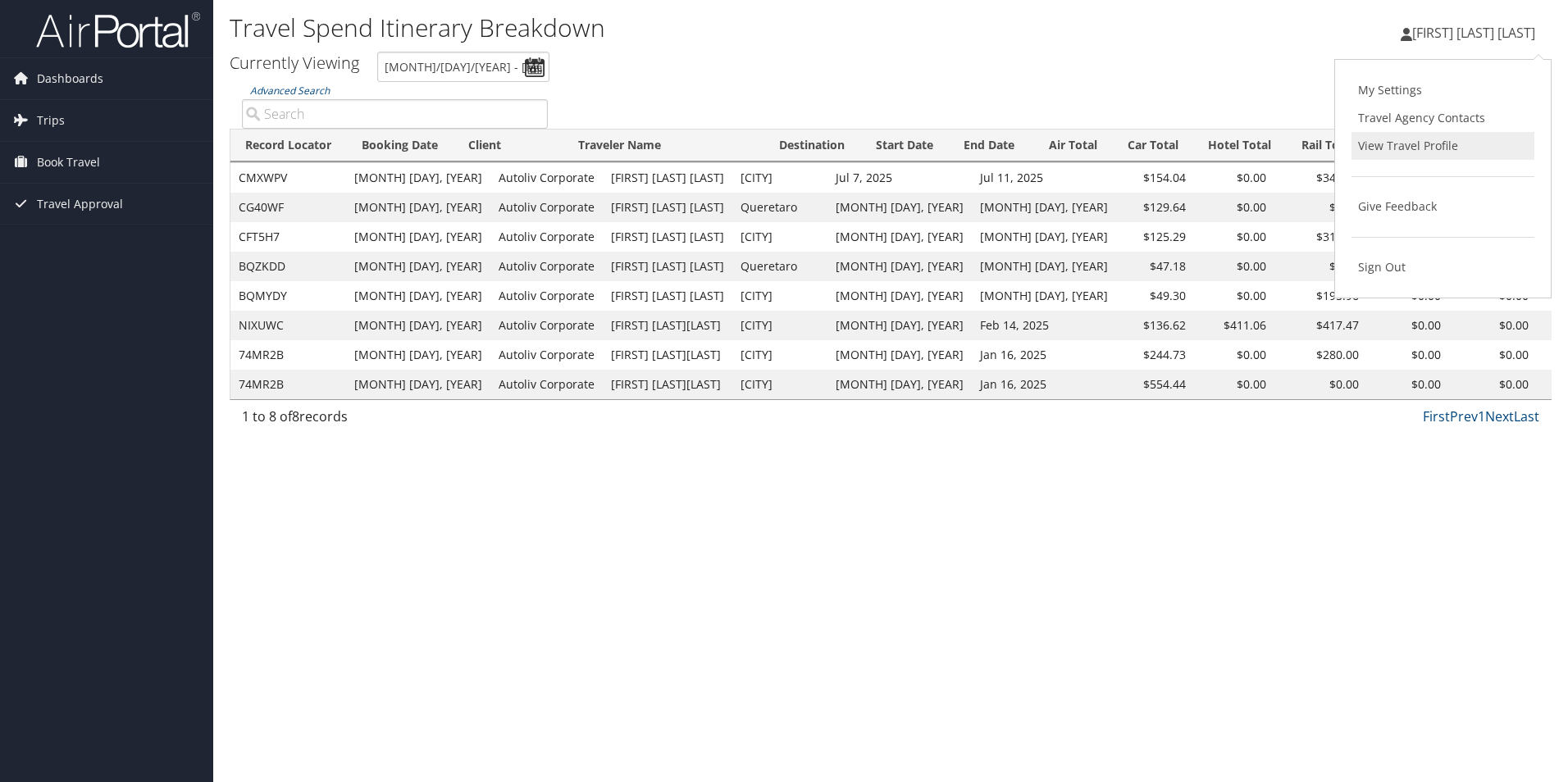 click on "View Travel Profile" at bounding box center (1443, 146) 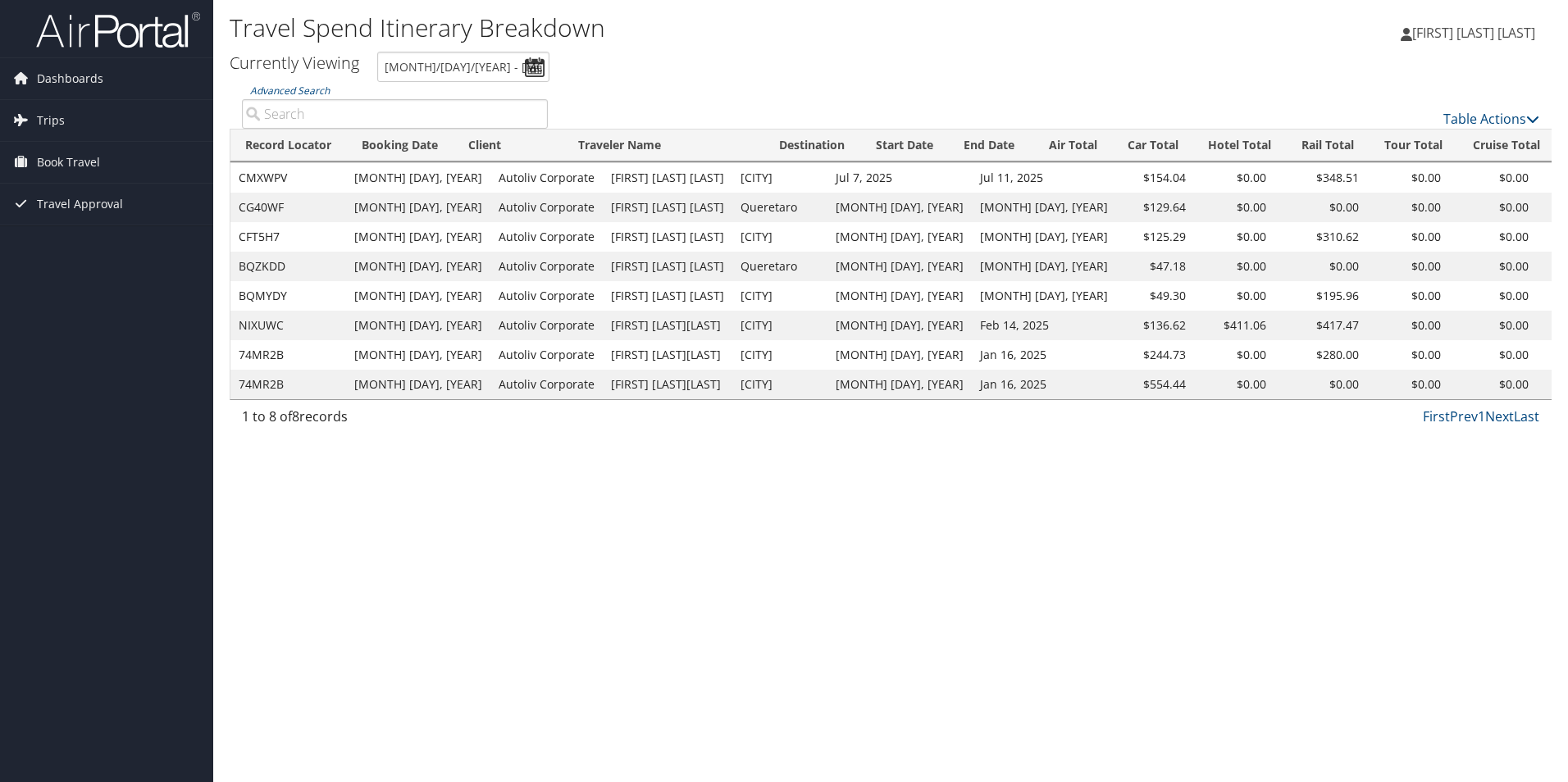 click on "[FIRST] [LAST] [LAST]" at bounding box center (1474, 33) 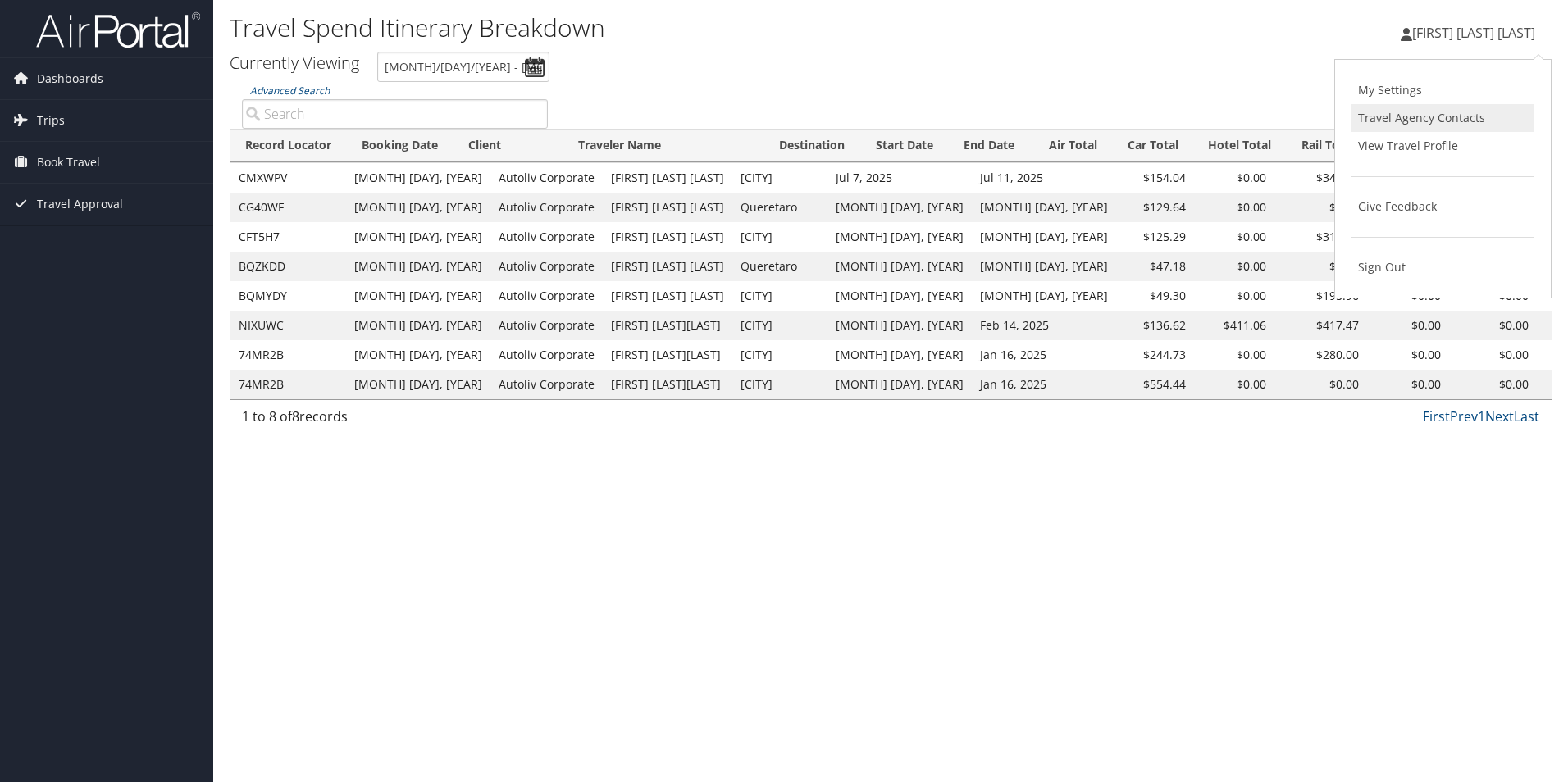 click on "Travel Agency Contacts" at bounding box center (1443, 118) 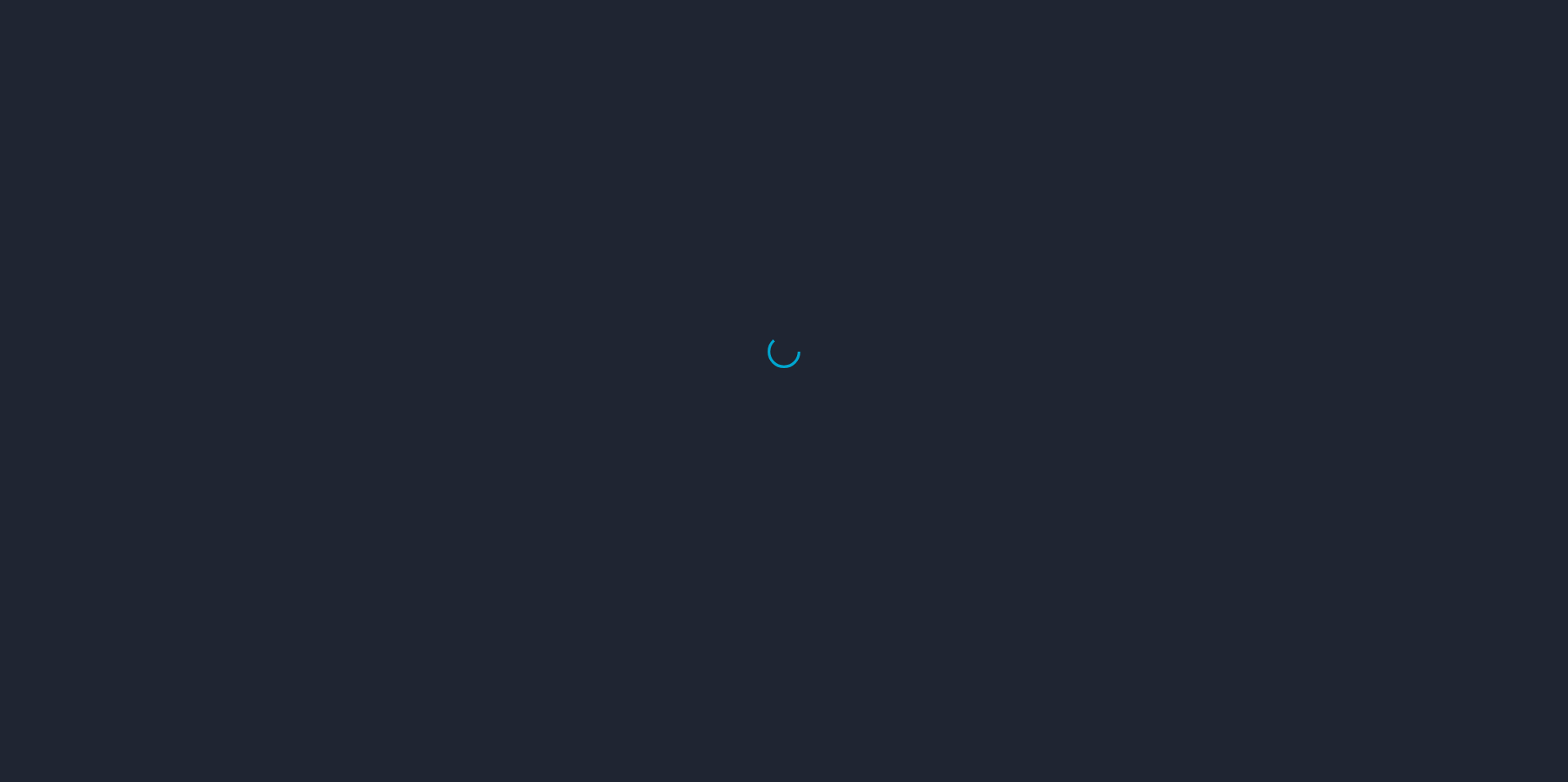 scroll, scrollTop: 0, scrollLeft: 0, axis: both 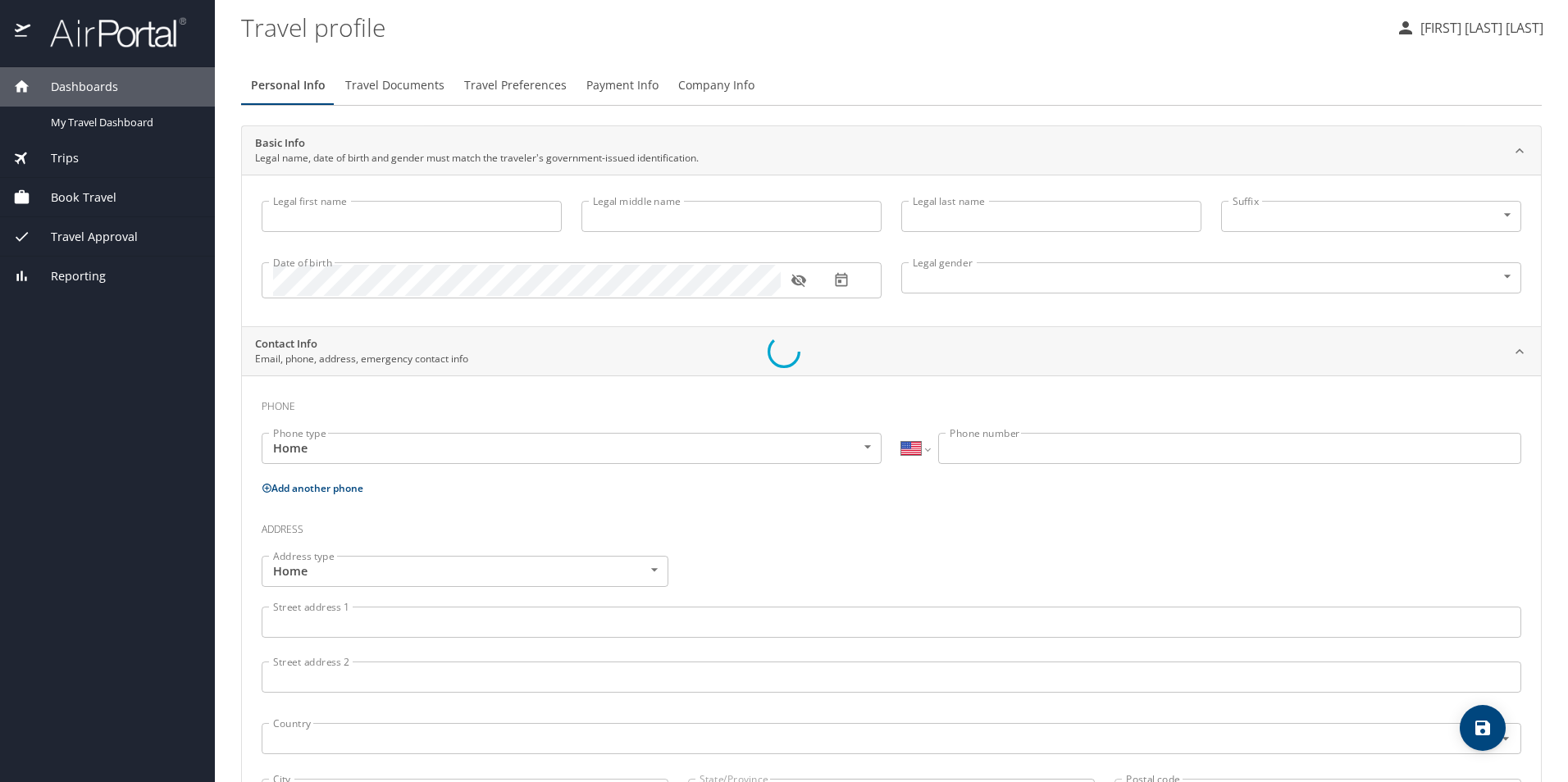 select on "MX" 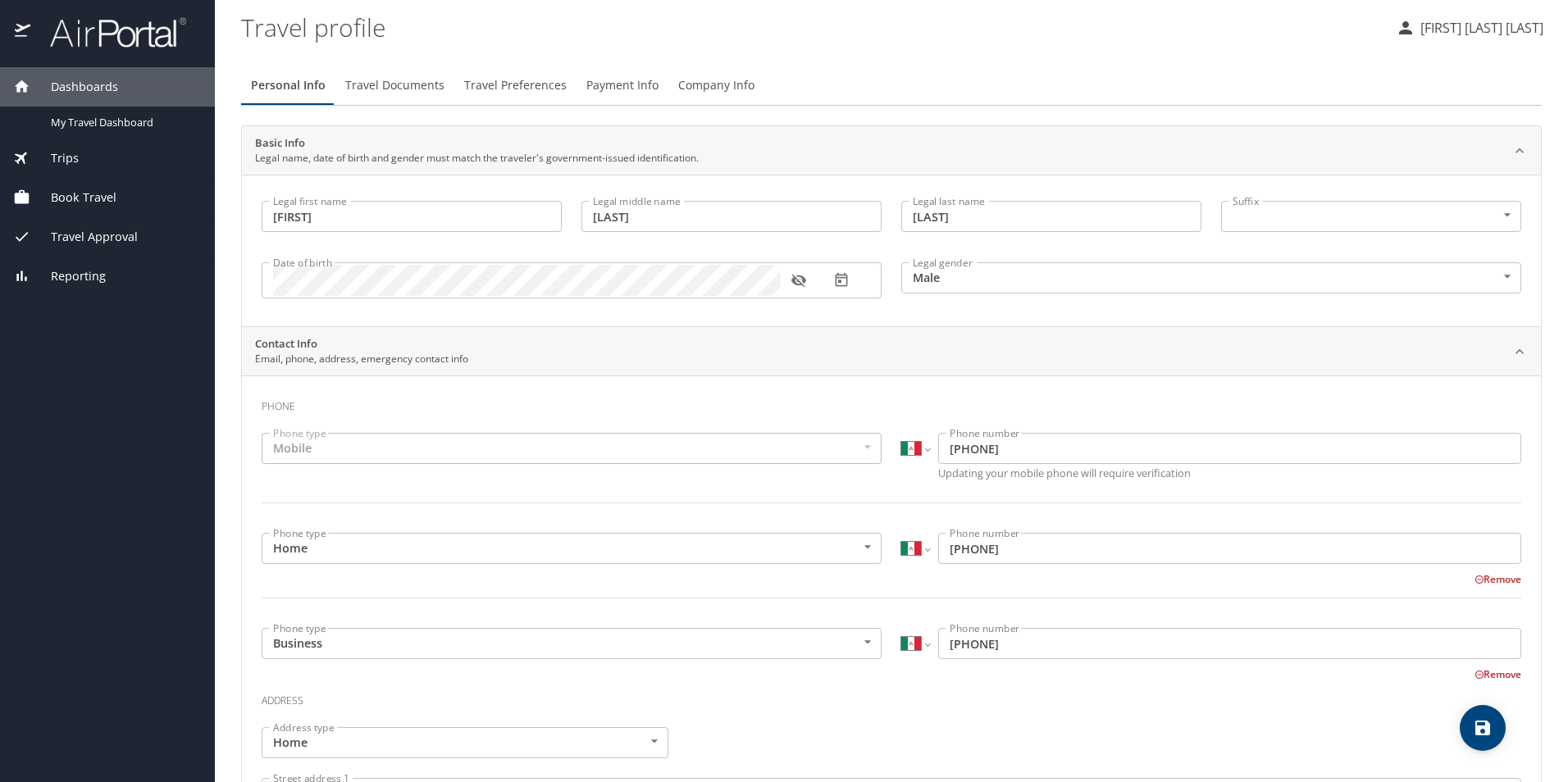type on "[FIRST]" 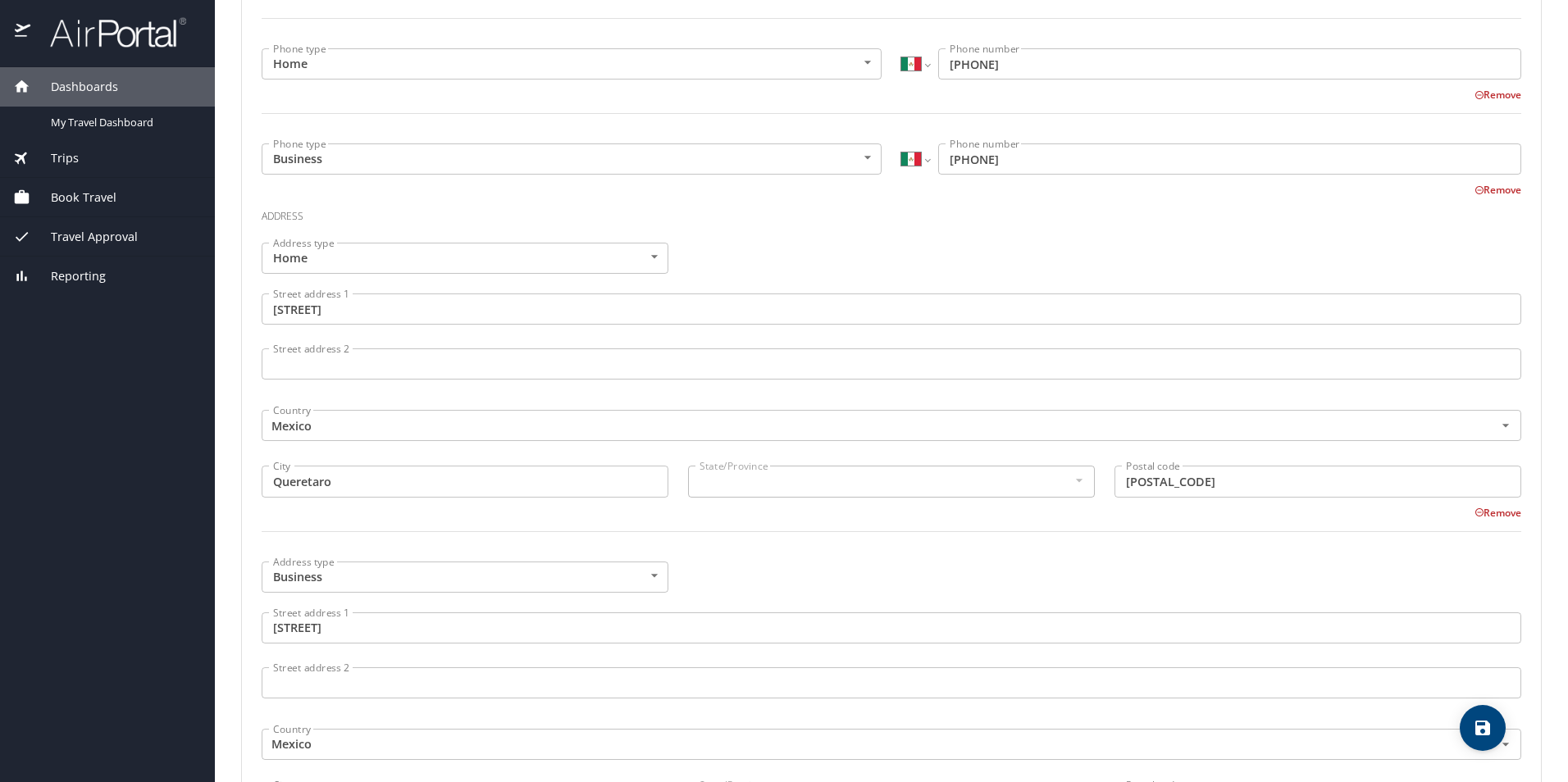 scroll, scrollTop: 0, scrollLeft: 0, axis: both 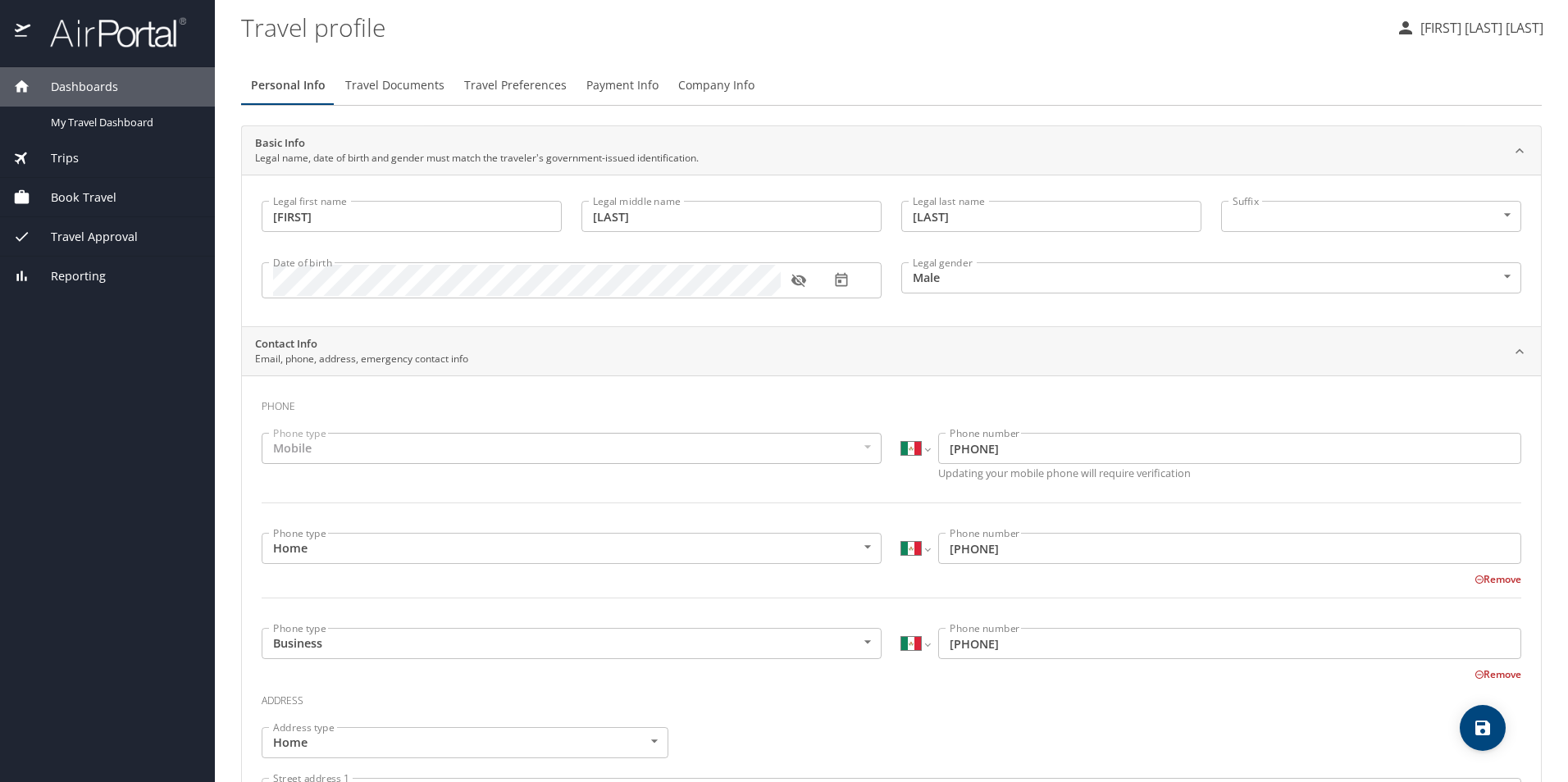 click on "[FIRST] [LAST] [LAST]" at bounding box center [1479, 28] 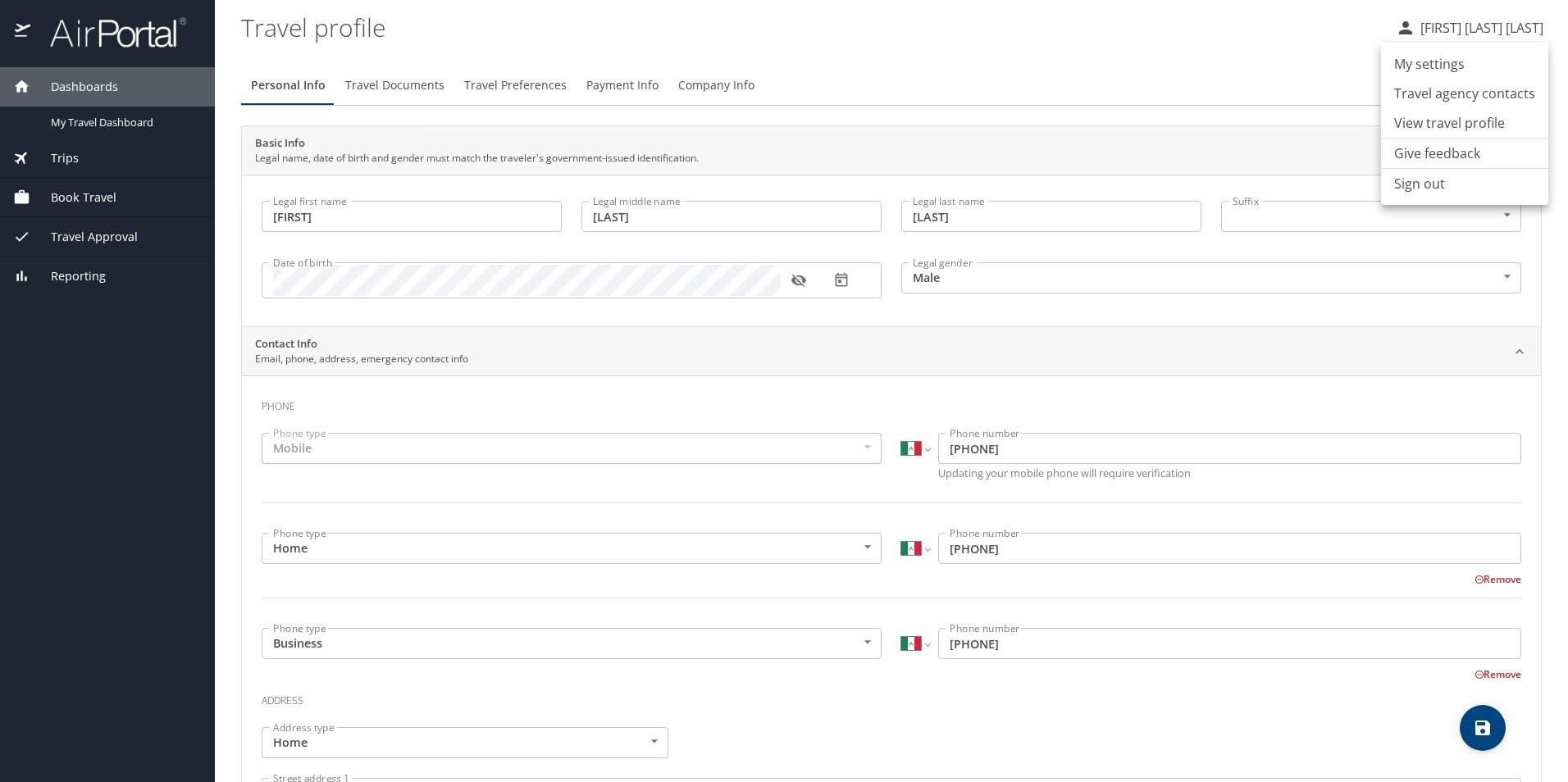 click at bounding box center (784, 391) 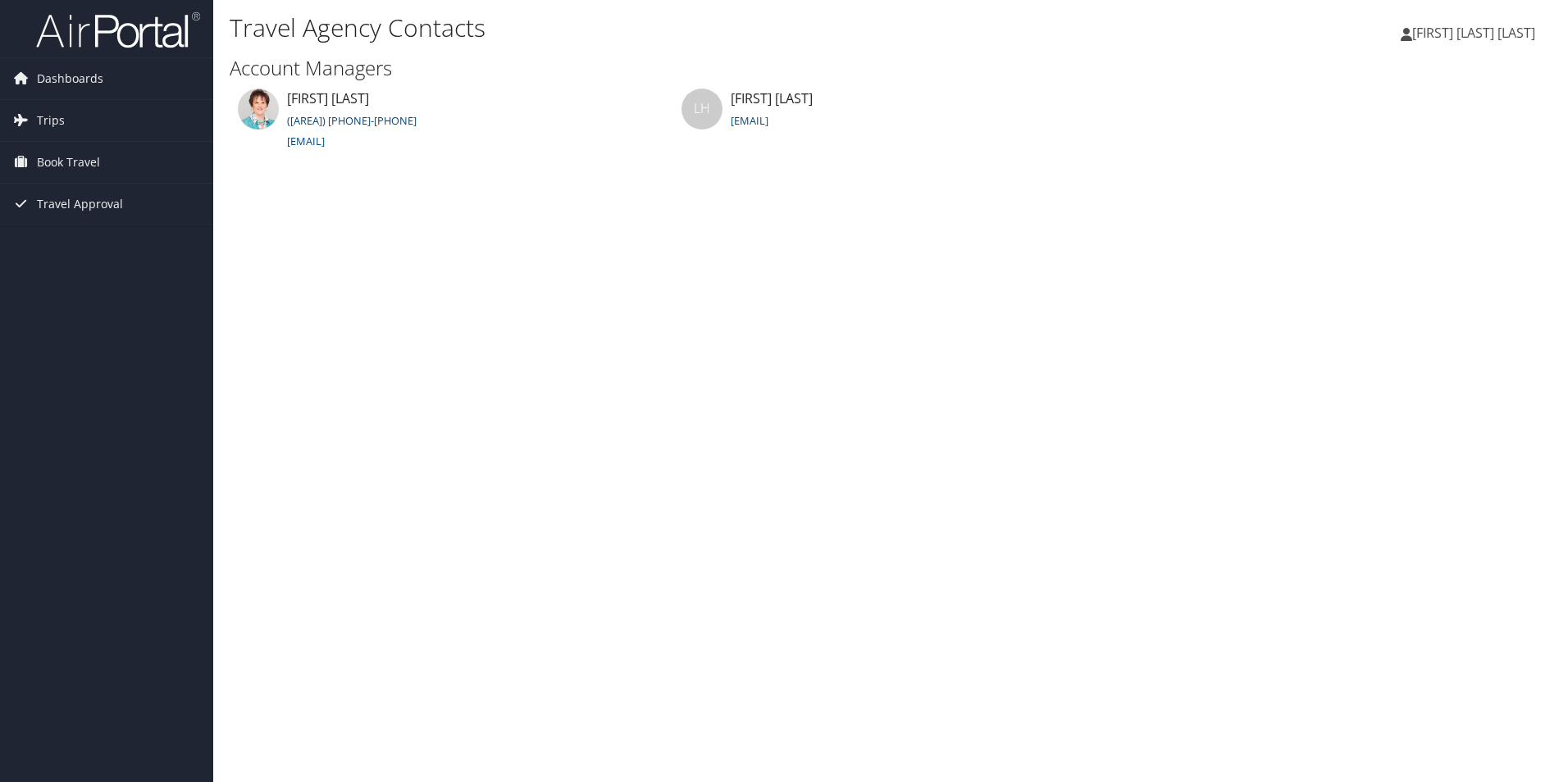 scroll, scrollTop: 0, scrollLeft: 0, axis: both 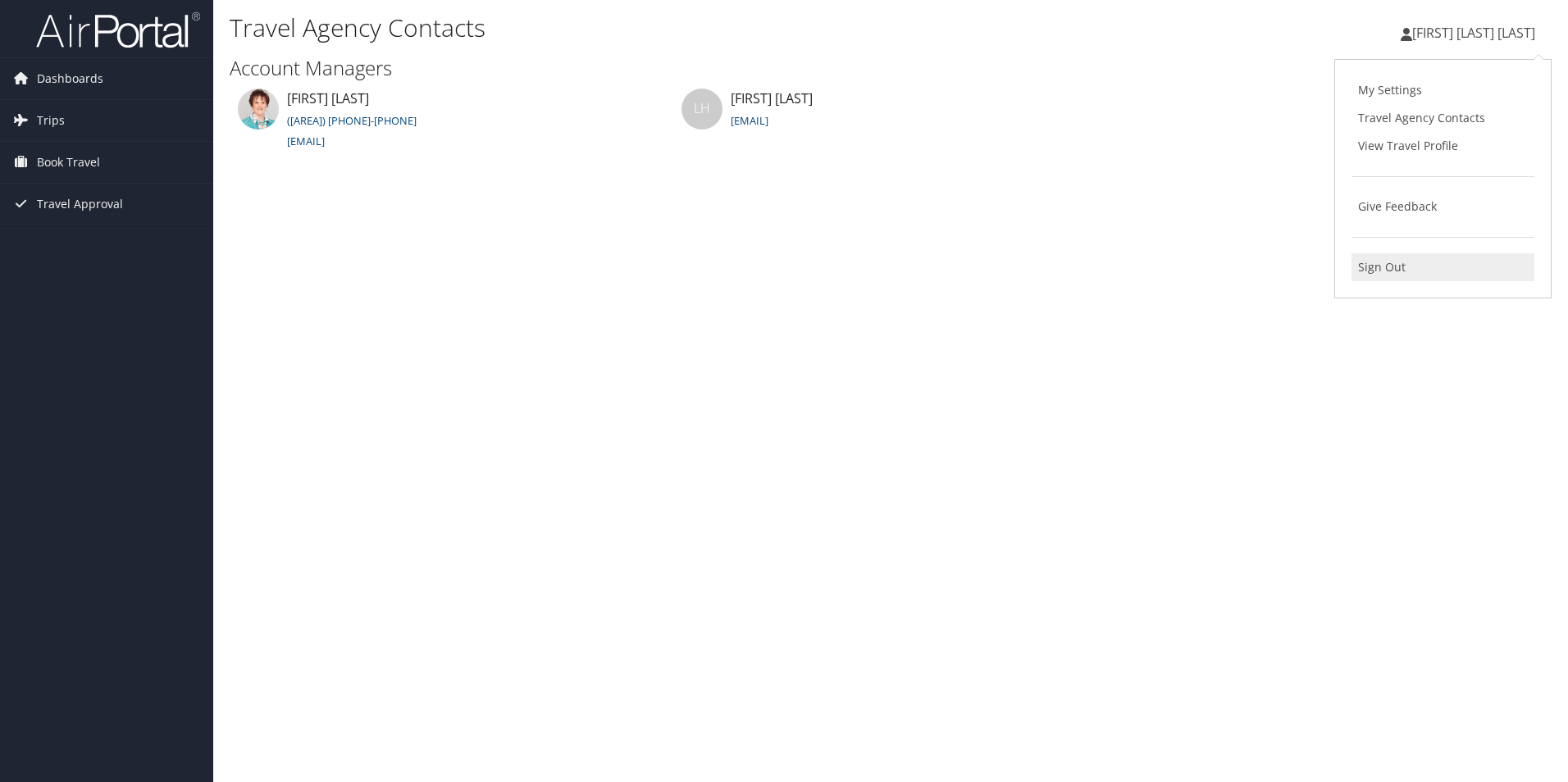 click on "Sign Out" at bounding box center (1443, 267) 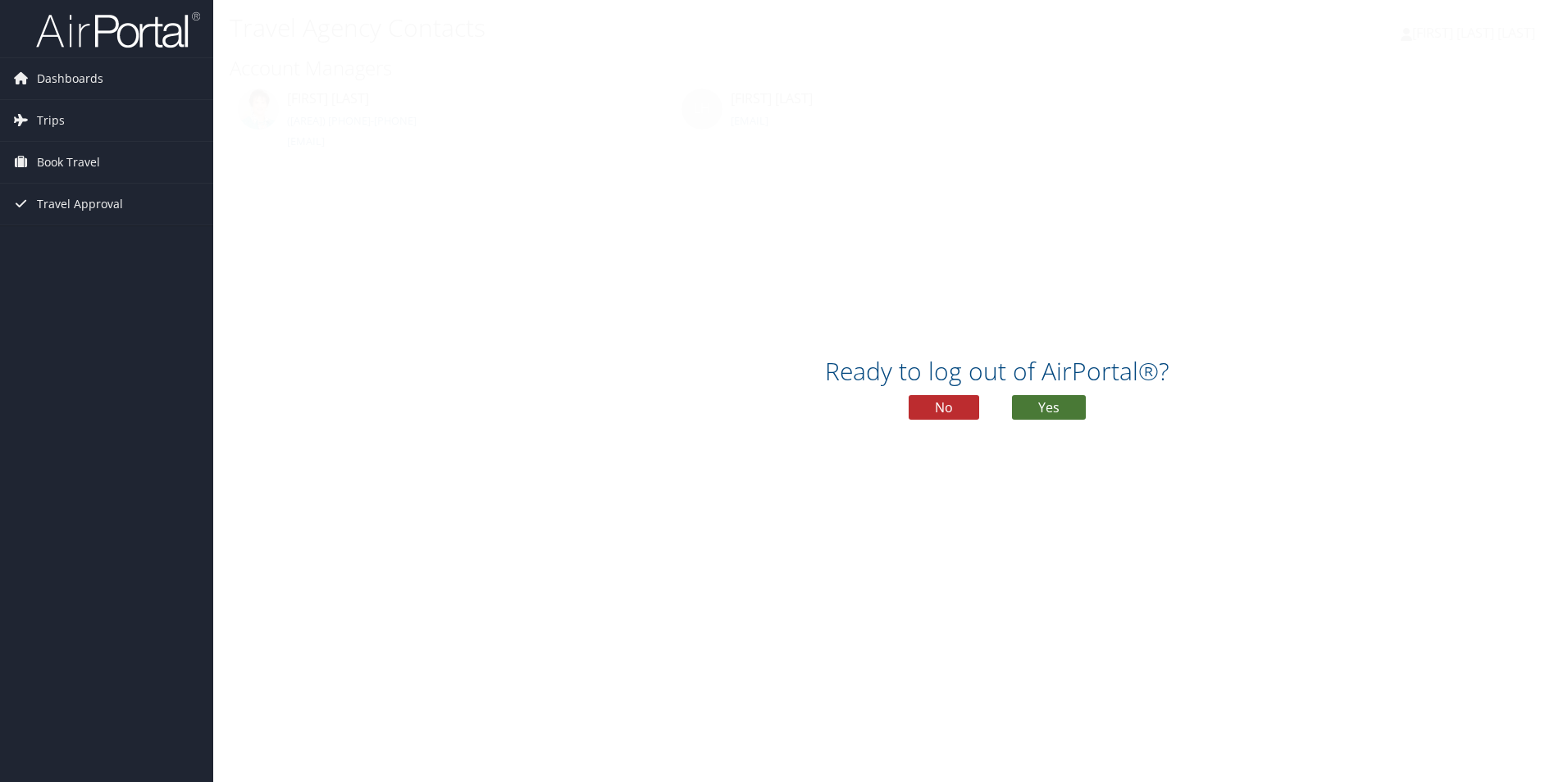 click on "Yes" at bounding box center (1049, 407) 